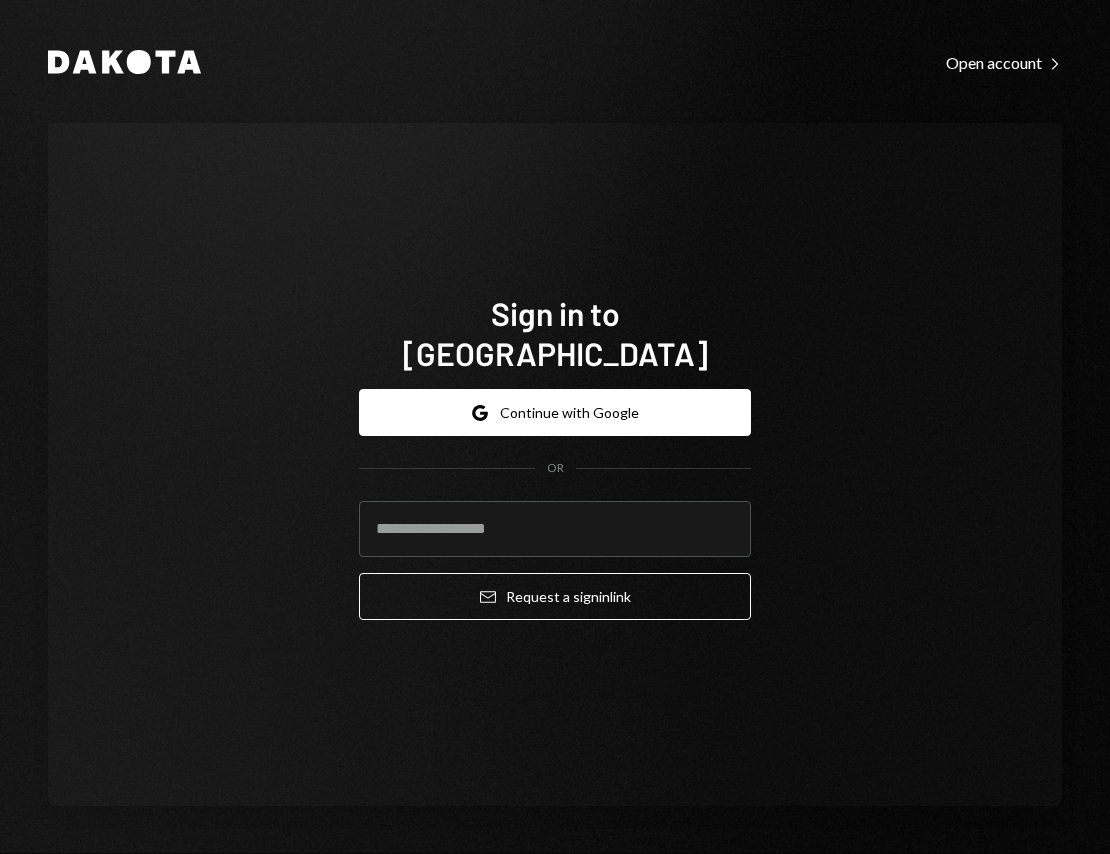scroll, scrollTop: 0, scrollLeft: 0, axis: both 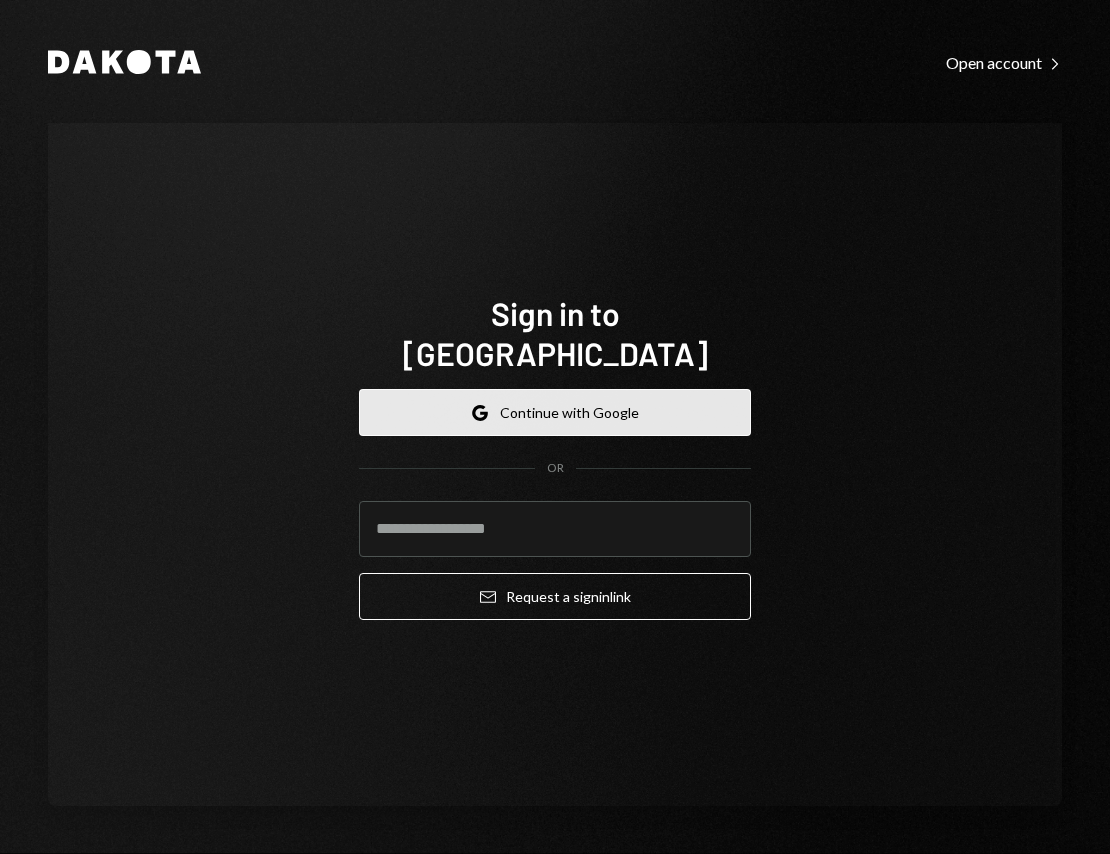 click on "Google  Continue with Google" at bounding box center (555, 412) 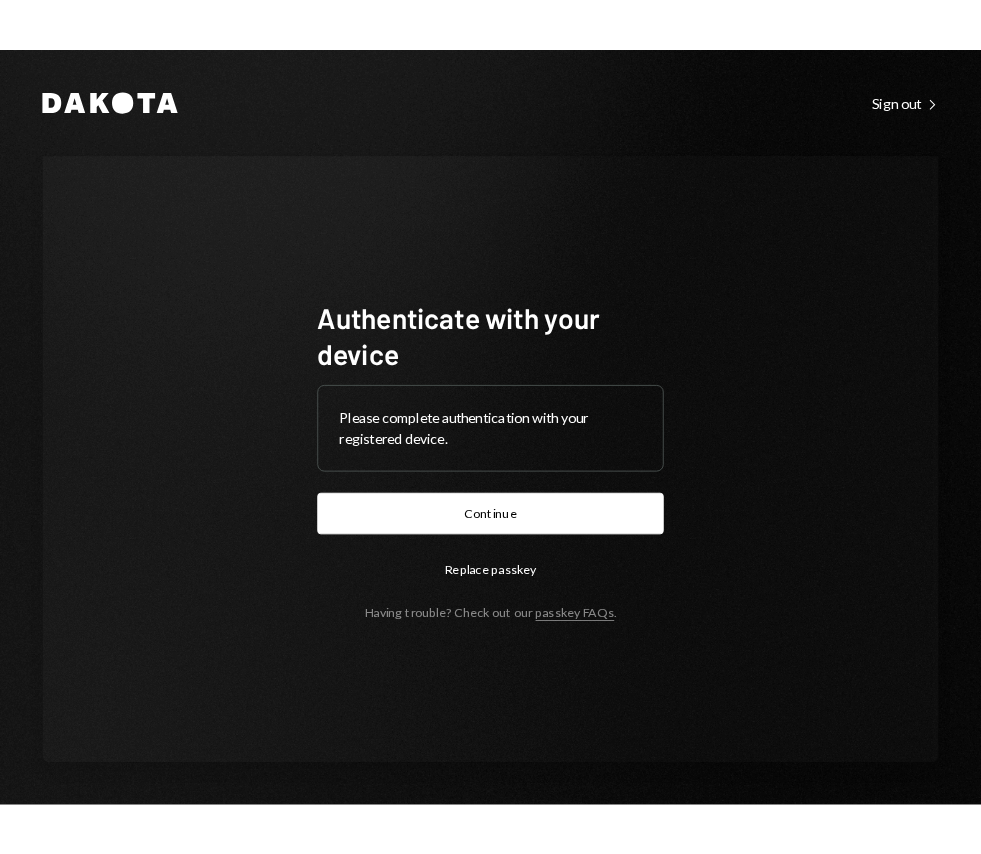 scroll, scrollTop: 0, scrollLeft: 0, axis: both 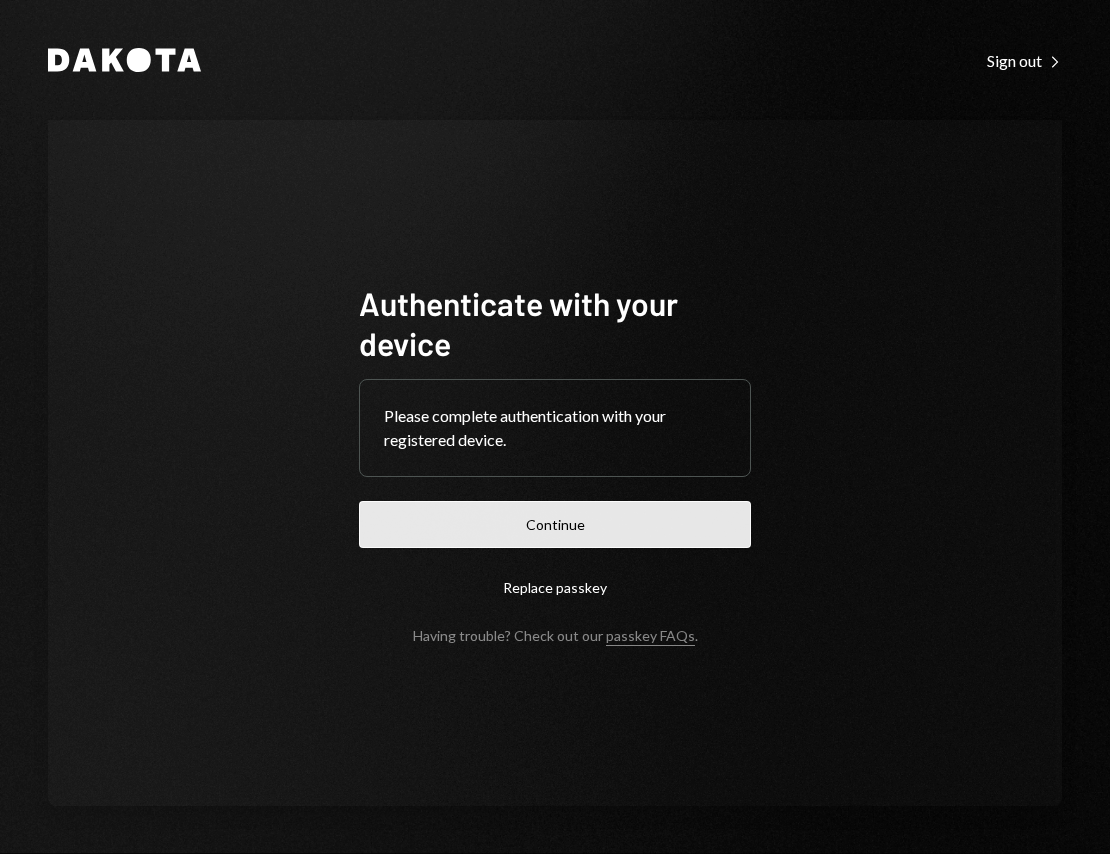 click on "Continue" at bounding box center (555, 524) 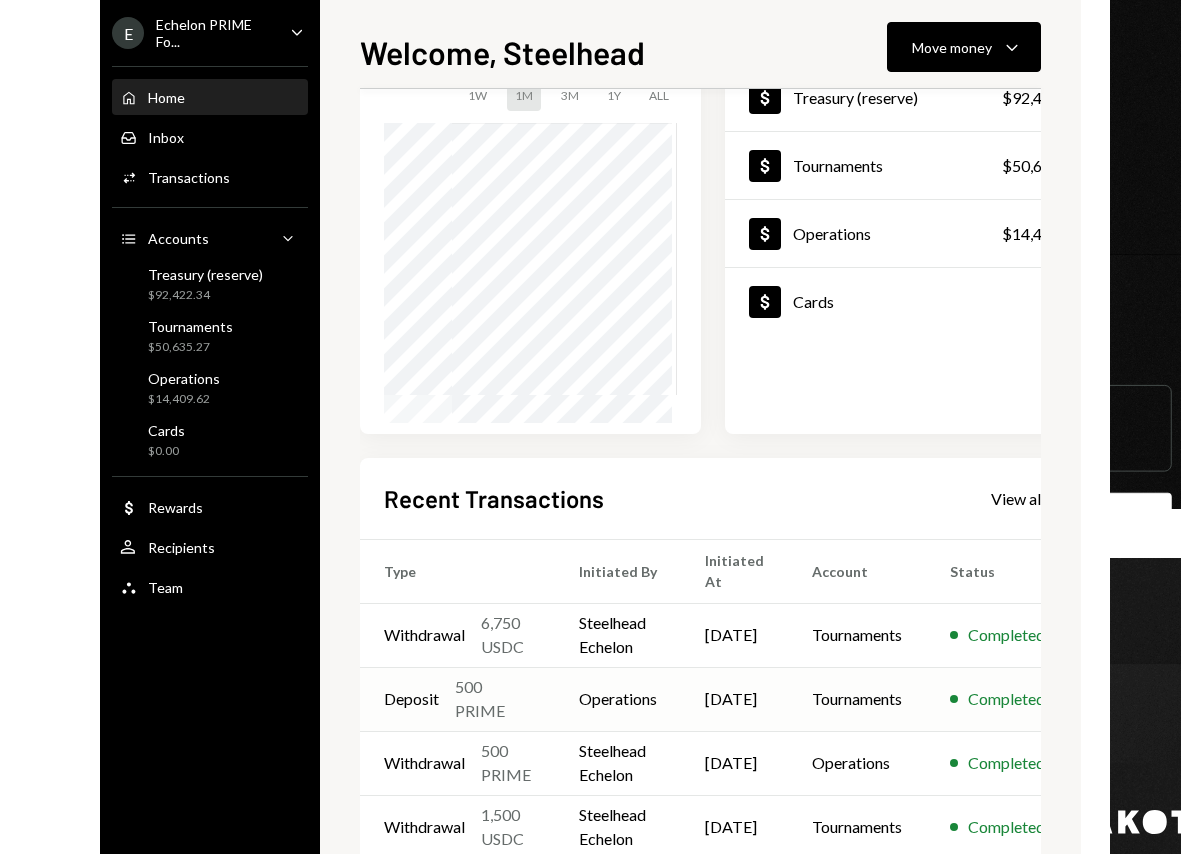 scroll, scrollTop: 148, scrollLeft: 0, axis: vertical 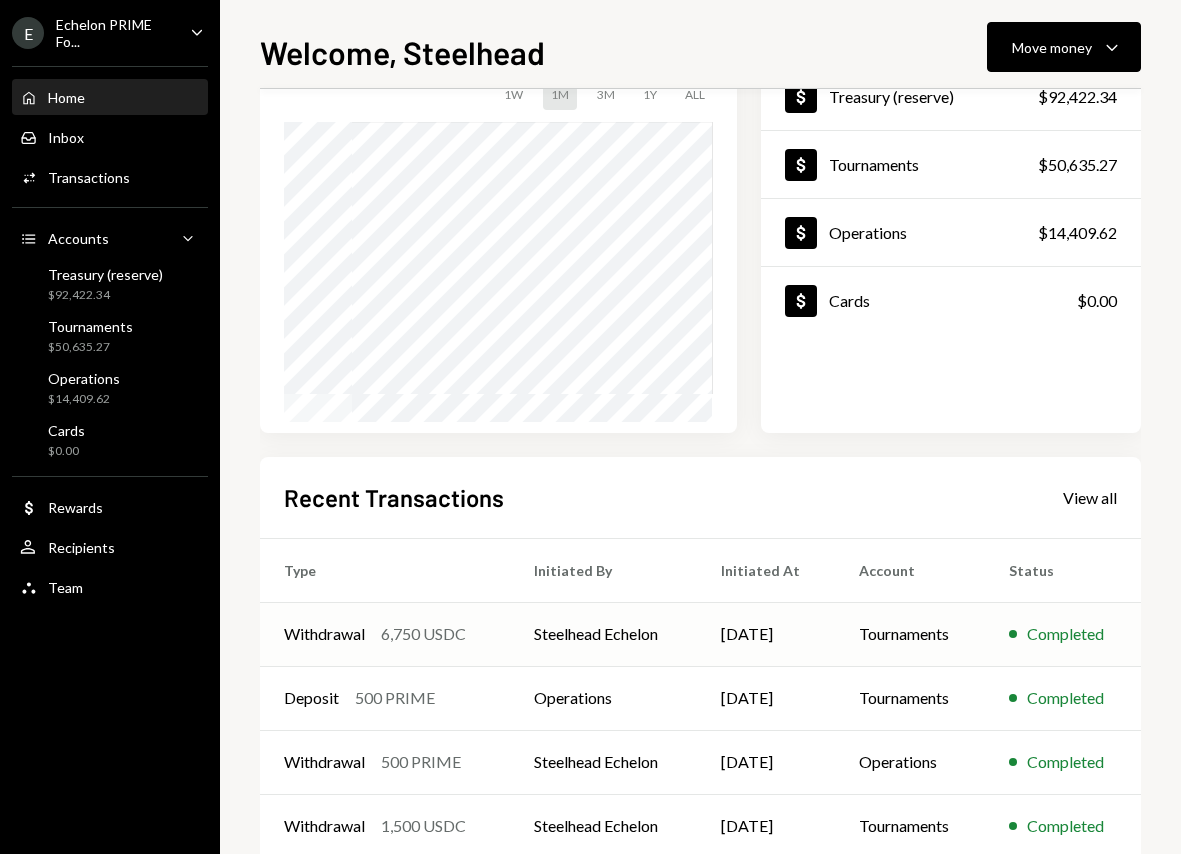 click on "6,750  USDC" at bounding box center [423, 634] 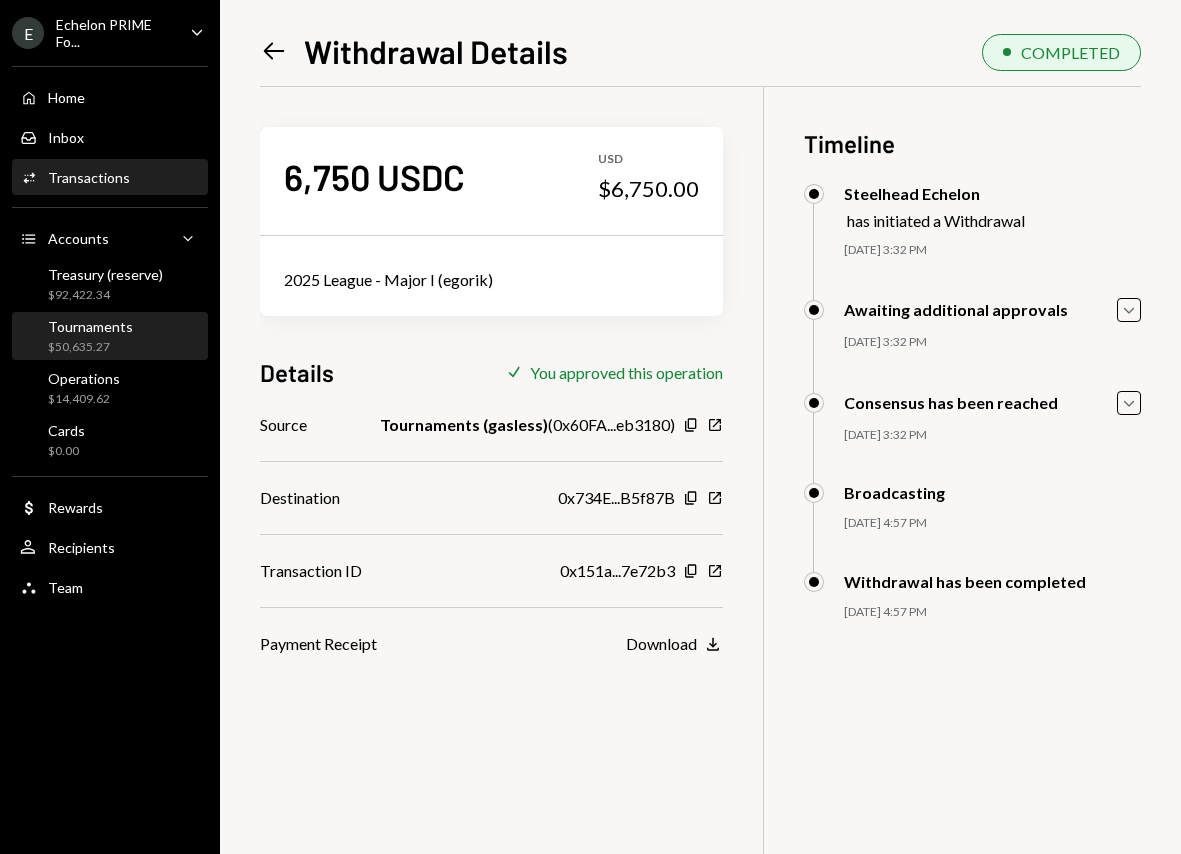 click on "Tournaments" at bounding box center (90, 326) 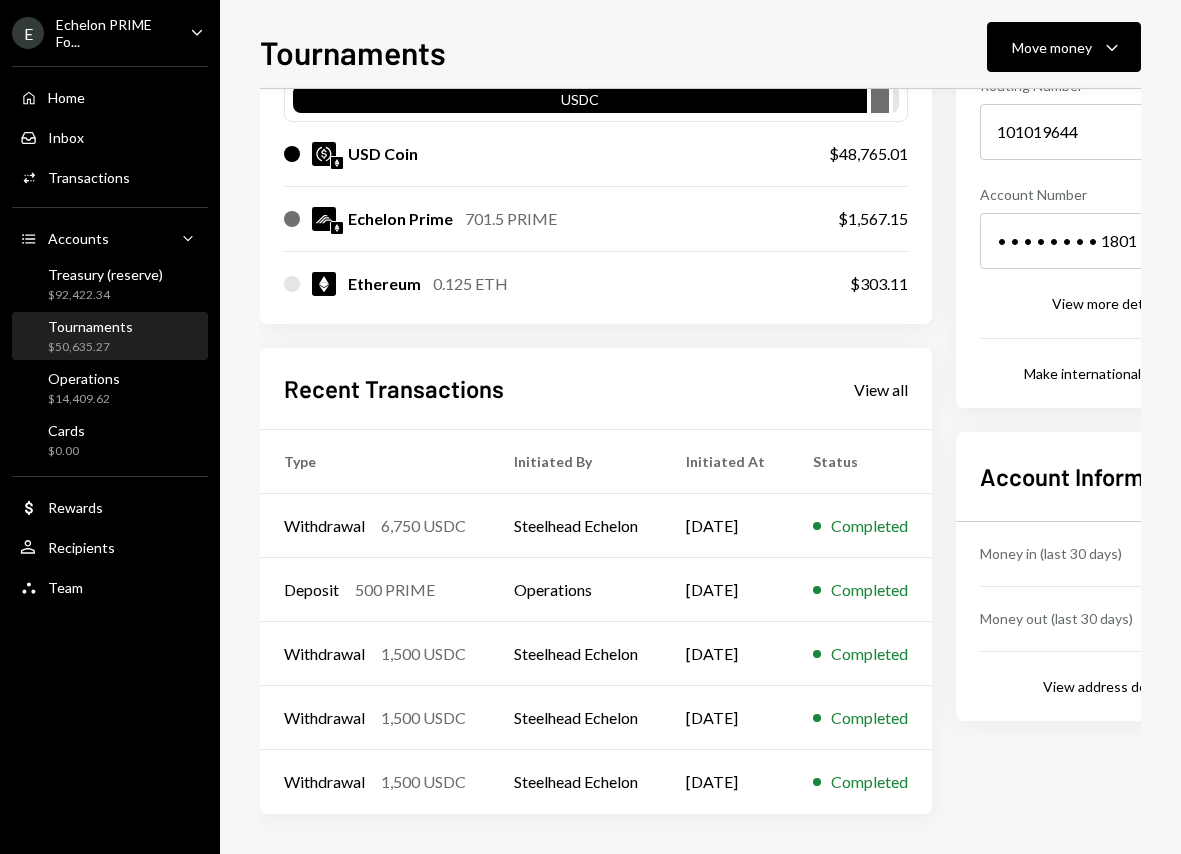 scroll, scrollTop: 0, scrollLeft: 0, axis: both 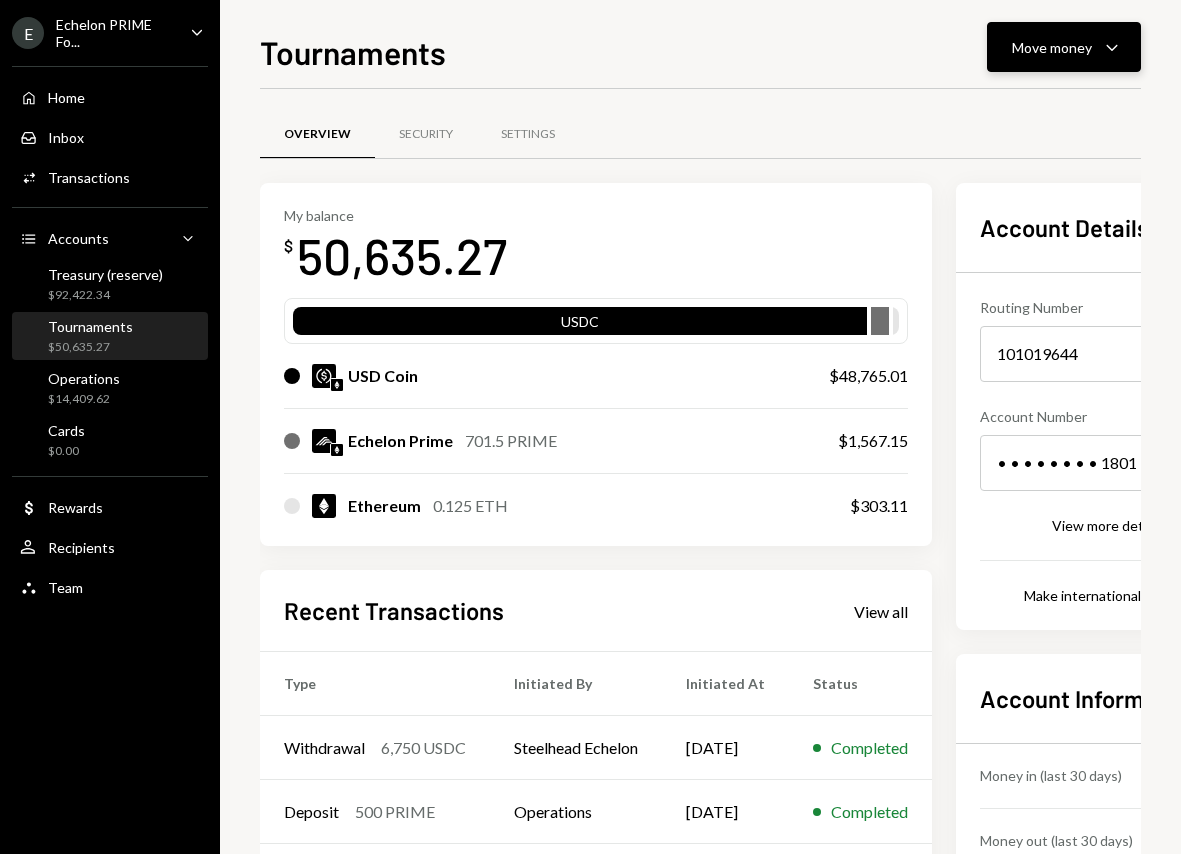 click on "Move money" at bounding box center [1052, 47] 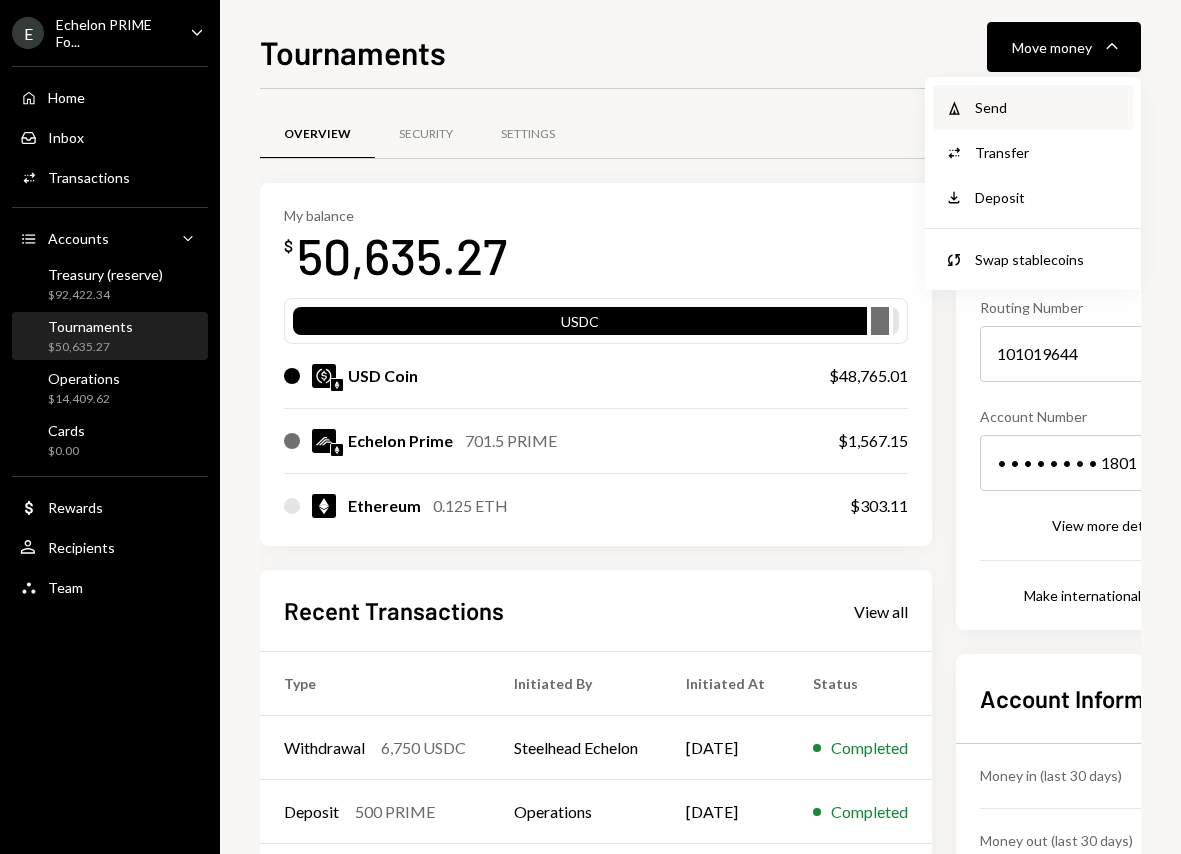 click on "Send" at bounding box center [1048, 107] 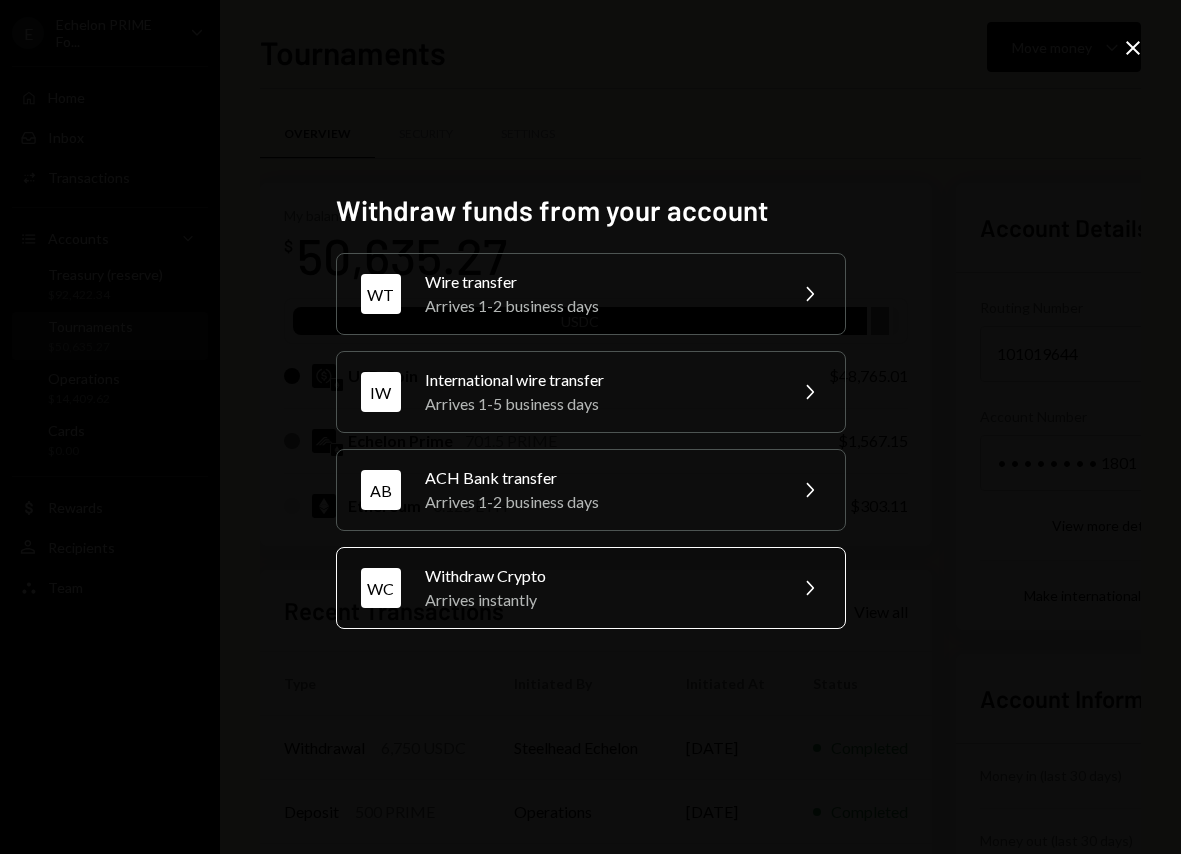 click on "Withdraw Crypto" at bounding box center [599, 576] 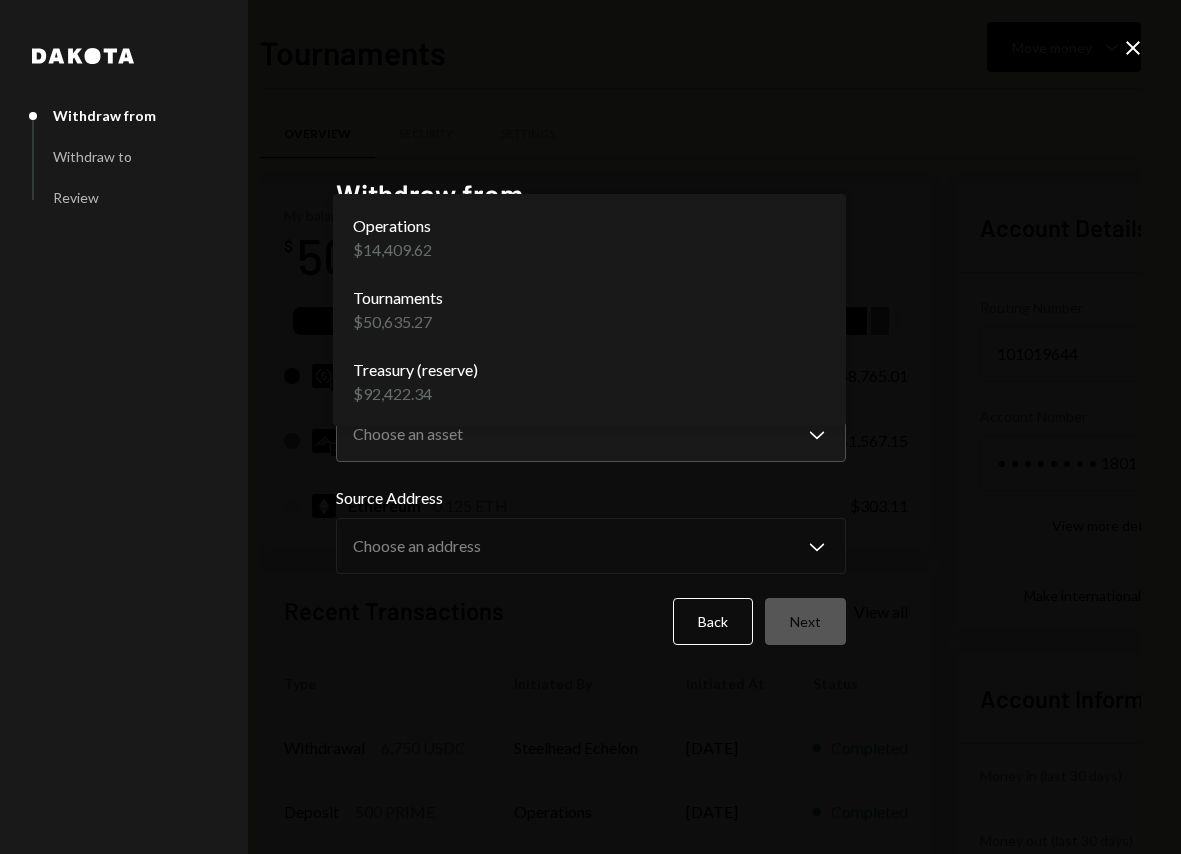 click on "E Echelon PRIME Fo... Caret Down Home Home Inbox Inbox Activities Transactions Accounts Accounts Caret Down Treasury (reserve) $92,422.34 Tournaments $50,635.27 Operations $14,409.62 Cards $0.00 Dollar Rewards User Recipients Team Team Tournaments Move money Caret Down Overview Security Settings My balance $ 50,635.27 USDC USD Coin $48,765.01 Echelon Prime 701.5  PRIME $1,567.15 Ethereum 0.125  ETH $303.11 Recent Transactions View all Type Initiated By Initiated At Status Withdrawal 6,750  USDC Steelhead Echelon 07/01/2025 Completed Deposit 500  PRIME Operations 07/01/2025 Completed Withdrawal 1,500  USDC Steelhead Echelon 07/01/2025 Completed Withdrawal 1,500  USDC Steelhead Echelon 07/01/2025 Completed Withdrawal 1,500  USDC Steelhead Echelon 07/01/2025 Completed Account Details Routing Number 101019644 Copy Account Number • • • • • • • •  1801 Show Copy View more details Right Arrow Make international deposit Right Arrow Account Information Money in (last 30 days) Up Right Arrow $90,000.01" at bounding box center [590, 427] 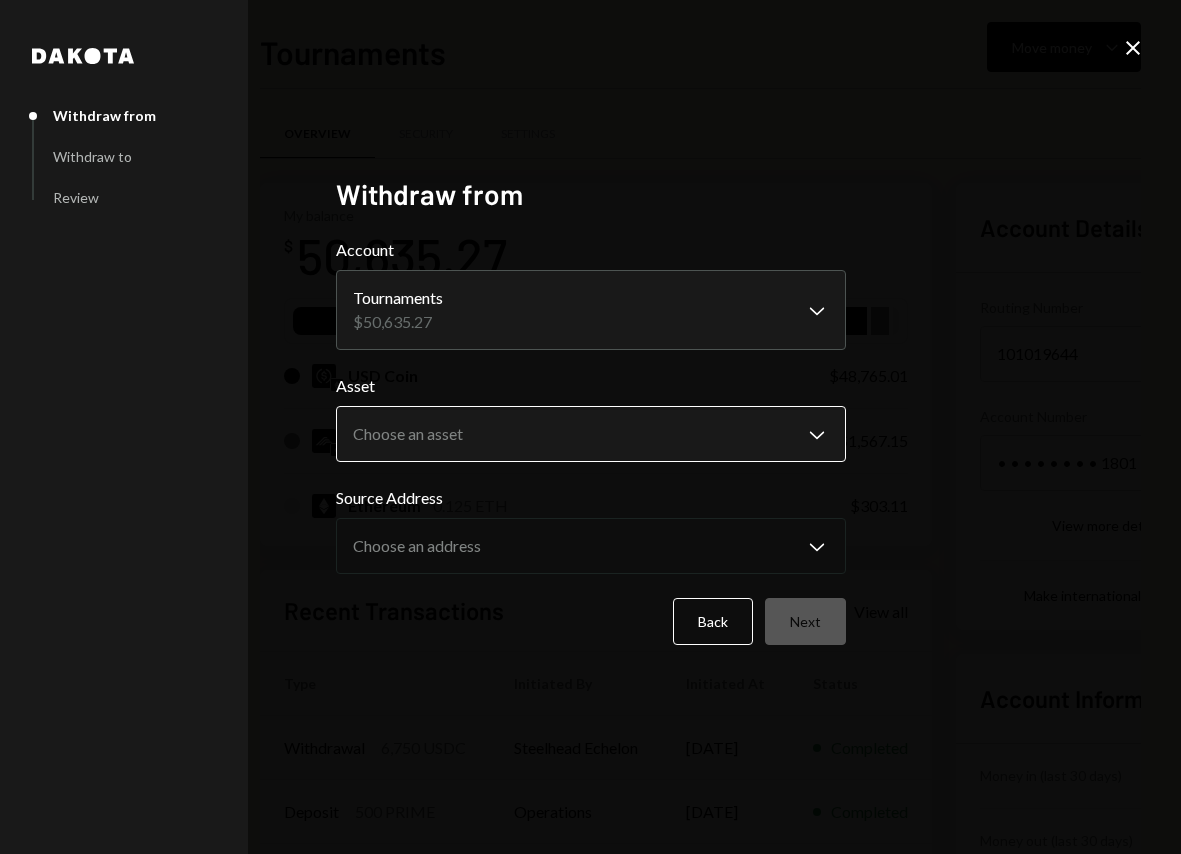 click on "E Echelon PRIME Fo... Caret Down Home Home Inbox Inbox Activities Transactions Accounts Accounts Caret Down Treasury (reserve) $92,422.34 Tournaments $50,635.27 Operations $14,409.62 Cards $0.00 Dollar Rewards User Recipients Team Team Tournaments Move money Caret Down Overview Security Settings My balance $ 50,635.27 USDC USD Coin $48,765.01 Echelon Prime 701.5  PRIME $1,567.15 Ethereum 0.125  ETH $303.11 Recent Transactions View all Type Initiated By Initiated At Status Withdrawal 6,750  USDC Steelhead Echelon 07/01/2025 Completed Deposit 500  PRIME Operations 07/01/2025 Completed Withdrawal 1,500  USDC Steelhead Echelon 07/01/2025 Completed Withdrawal 1,500  USDC Steelhead Echelon 07/01/2025 Completed Withdrawal 1,500  USDC Steelhead Echelon 07/01/2025 Completed Account Details Routing Number 101019644 Copy Account Number • • • • • • • •  1801 Show Copy View more details Right Arrow Make international deposit Right Arrow Account Information Money in (last 30 days) Up Right Arrow $90,000.01" at bounding box center [590, 427] 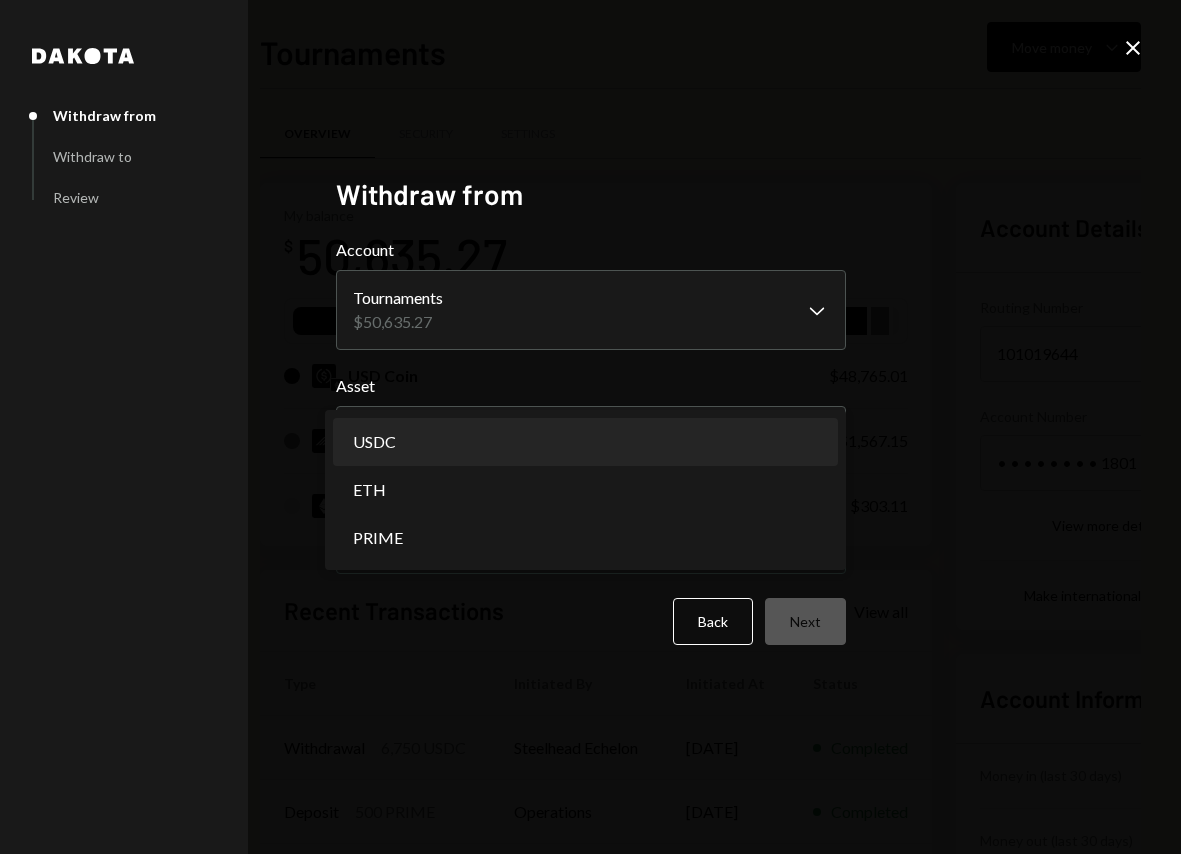 select on "****" 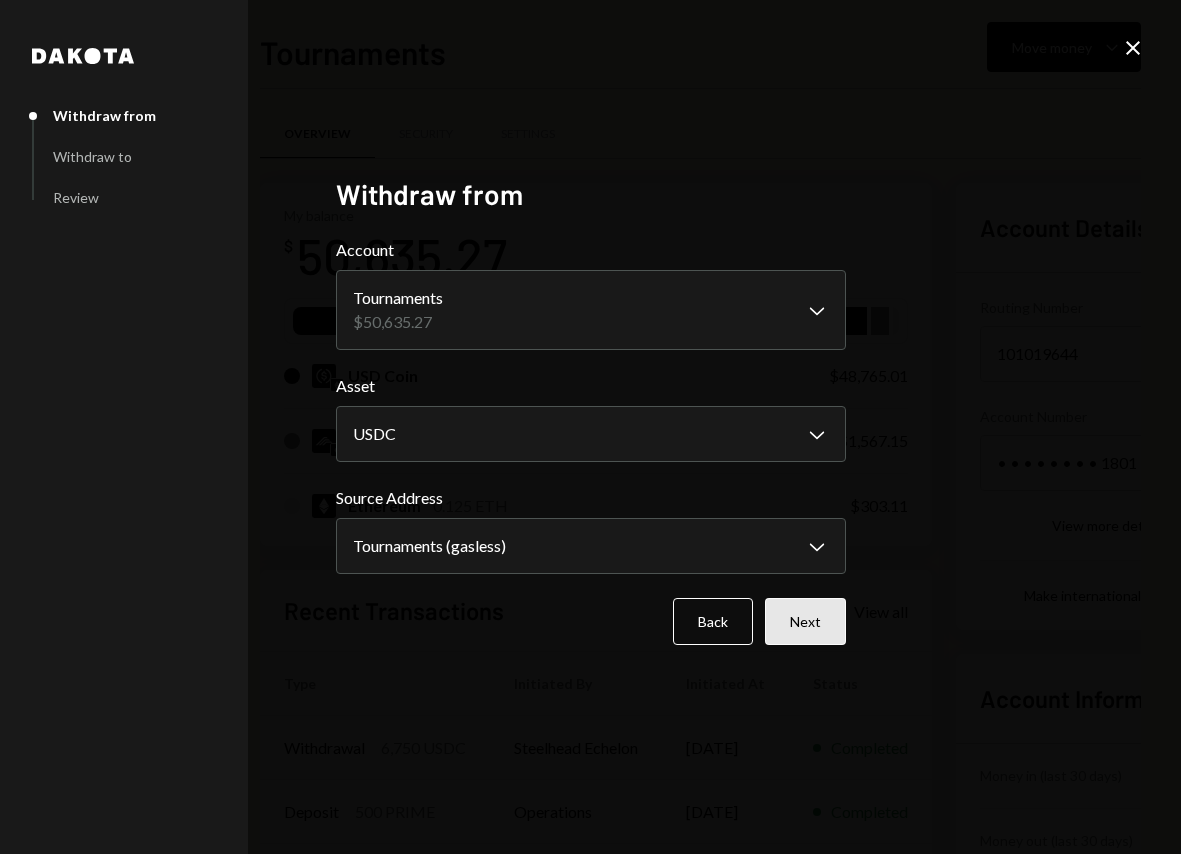 click on "Next" at bounding box center [805, 621] 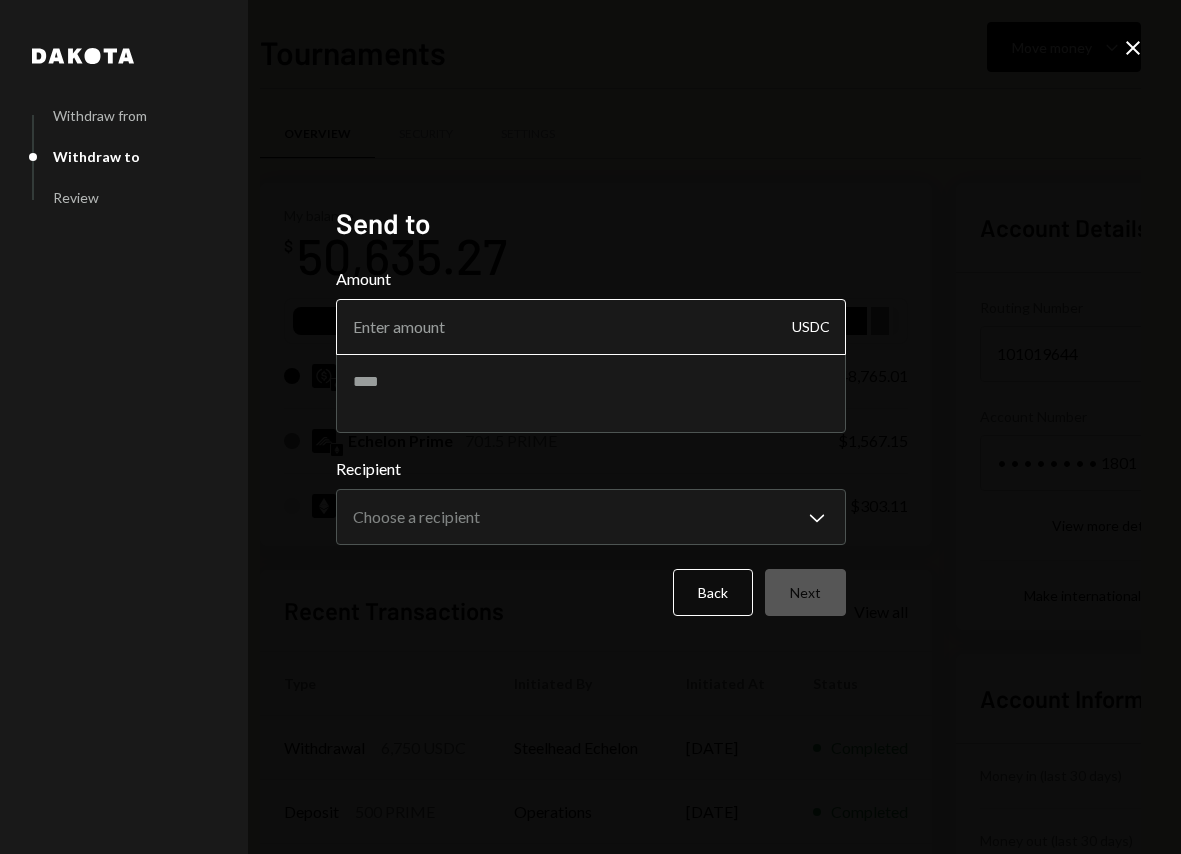 click on "Amount" at bounding box center (591, 327) 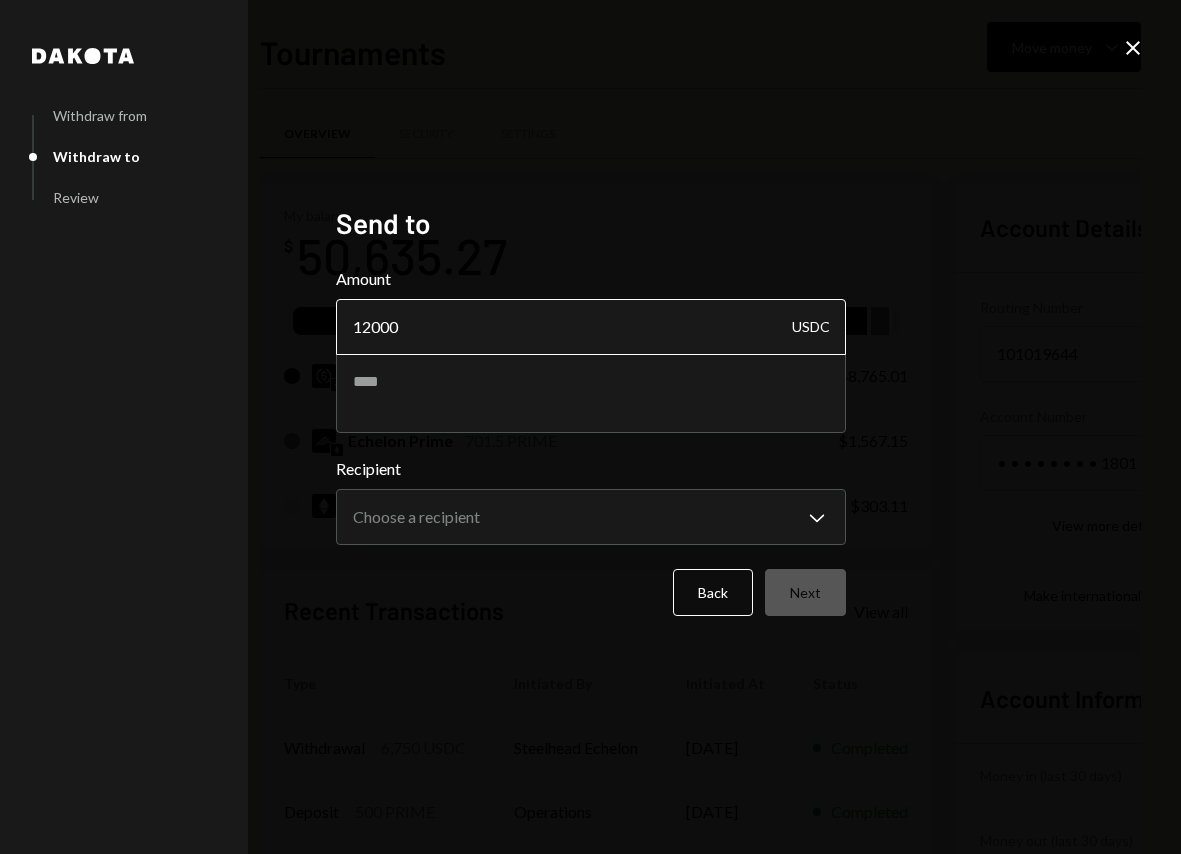 type on "12000" 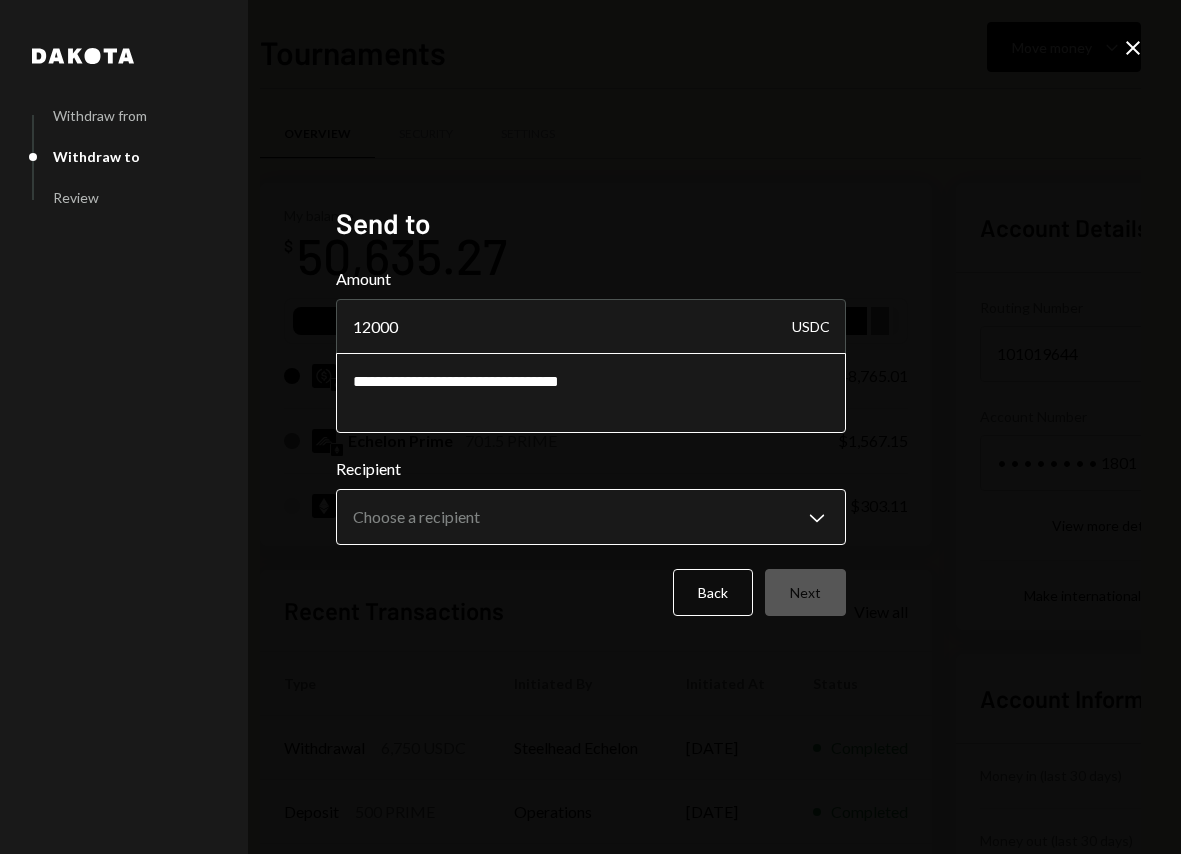 type on "**********" 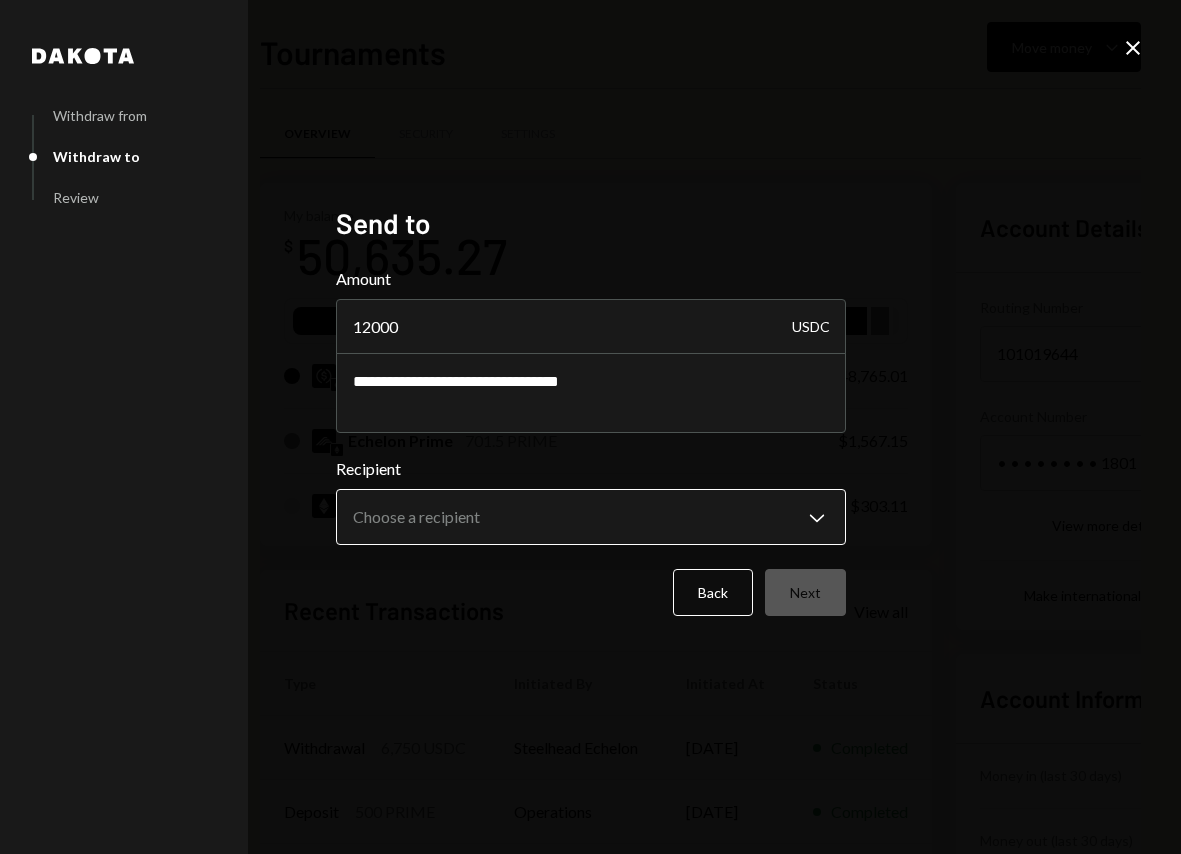 click on "E Echelon PRIME Fo... Caret Down Home Home Inbox Inbox Activities Transactions Accounts Accounts Caret Down Treasury (reserve) $92,422.34 Tournaments $50,635.27 Operations $14,409.62 Cards $0.00 Dollar Rewards User Recipients Team Team Tournaments Move money Caret Down Overview Security Settings My balance $ 50,635.27 USDC USD Coin $48,765.01 Echelon Prime 701.5  PRIME $1,567.15 Ethereum 0.125  ETH $303.11 Recent Transactions View all Type Initiated By Initiated At Status Withdrawal 6,750  USDC Steelhead Echelon 07/01/2025 Completed Deposit 500  PRIME Operations 07/01/2025 Completed Withdrawal 1,500  USDC Steelhead Echelon 07/01/2025 Completed Withdrawal 1,500  USDC Steelhead Echelon 07/01/2025 Completed Withdrawal 1,500  USDC Steelhead Echelon 07/01/2025 Completed Account Details Routing Number 101019644 Copy Account Number • • • • • • • •  1801 Show Copy View more details Right Arrow Make international deposit Right Arrow Account Information Money in (last 30 days) Up Right Arrow $90,000.01" at bounding box center (590, 427) 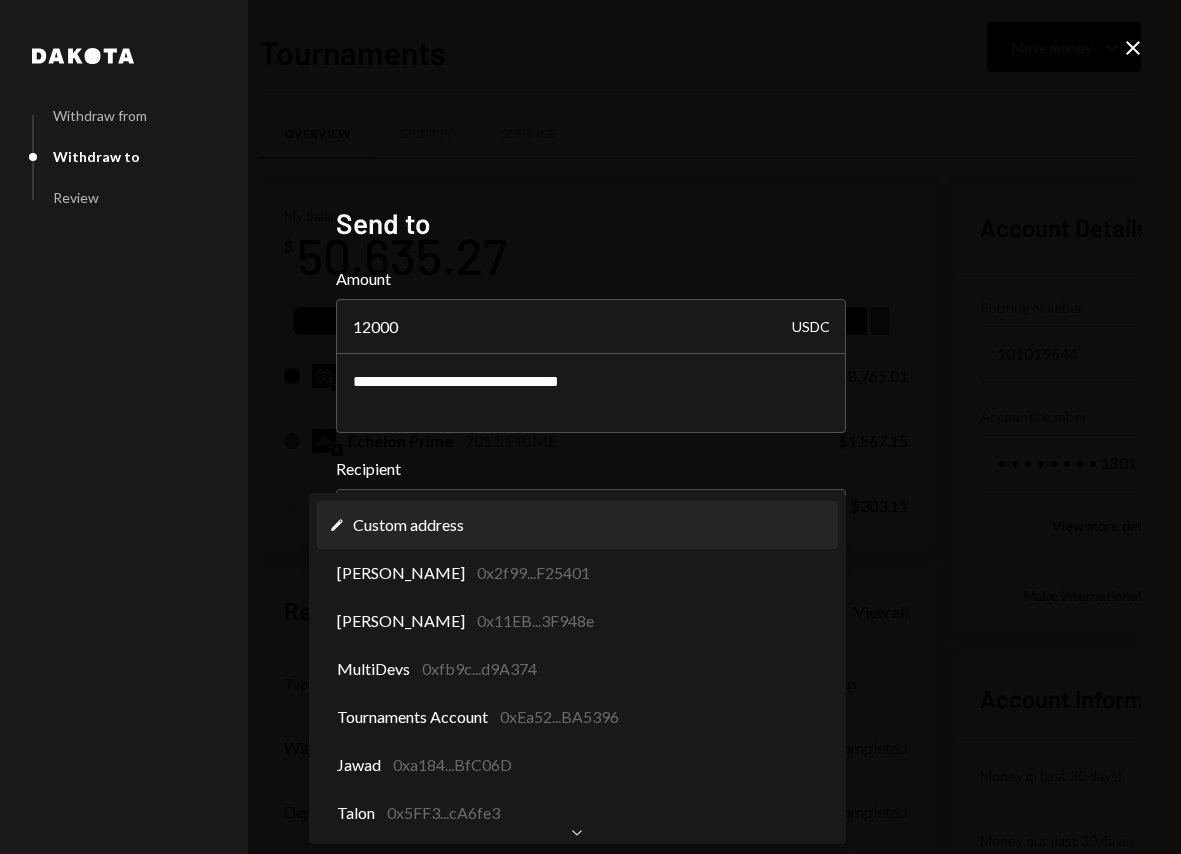 select on "**********" 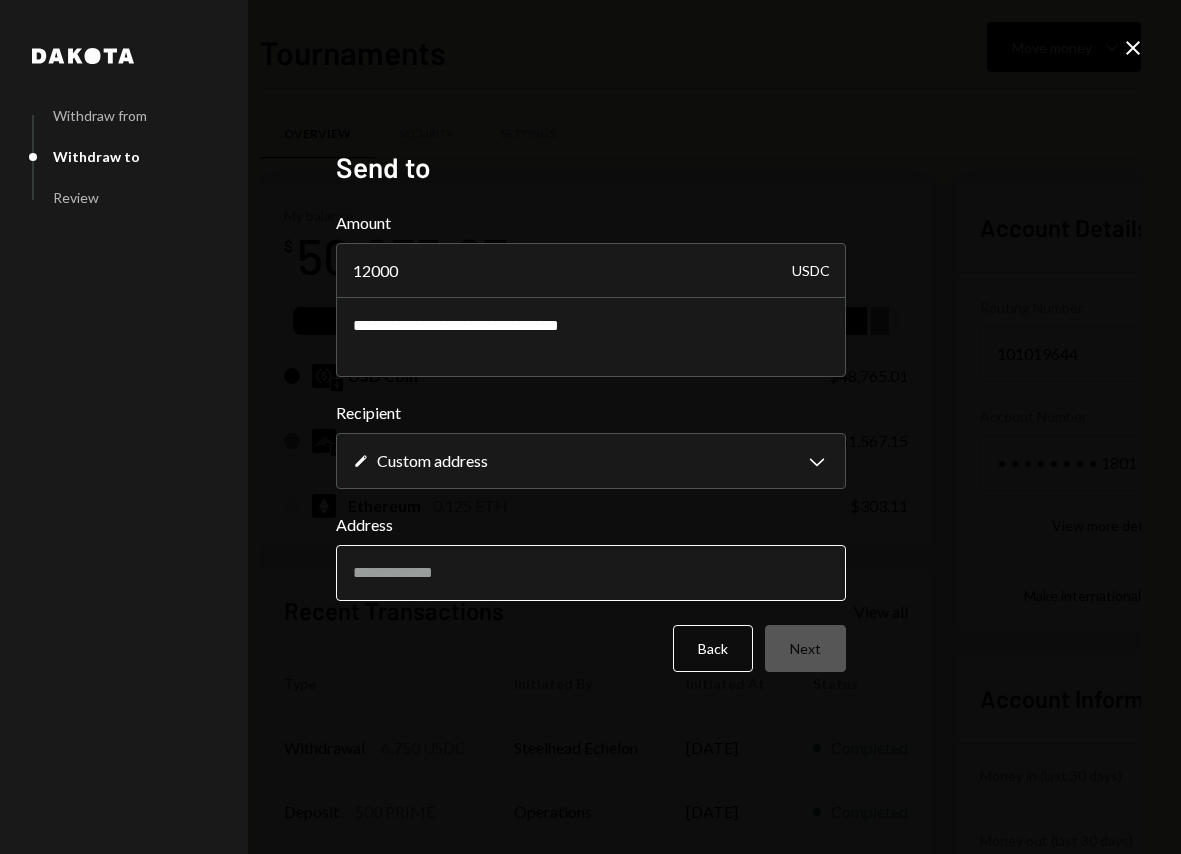click on "Address" at bounding box center [591, 573] 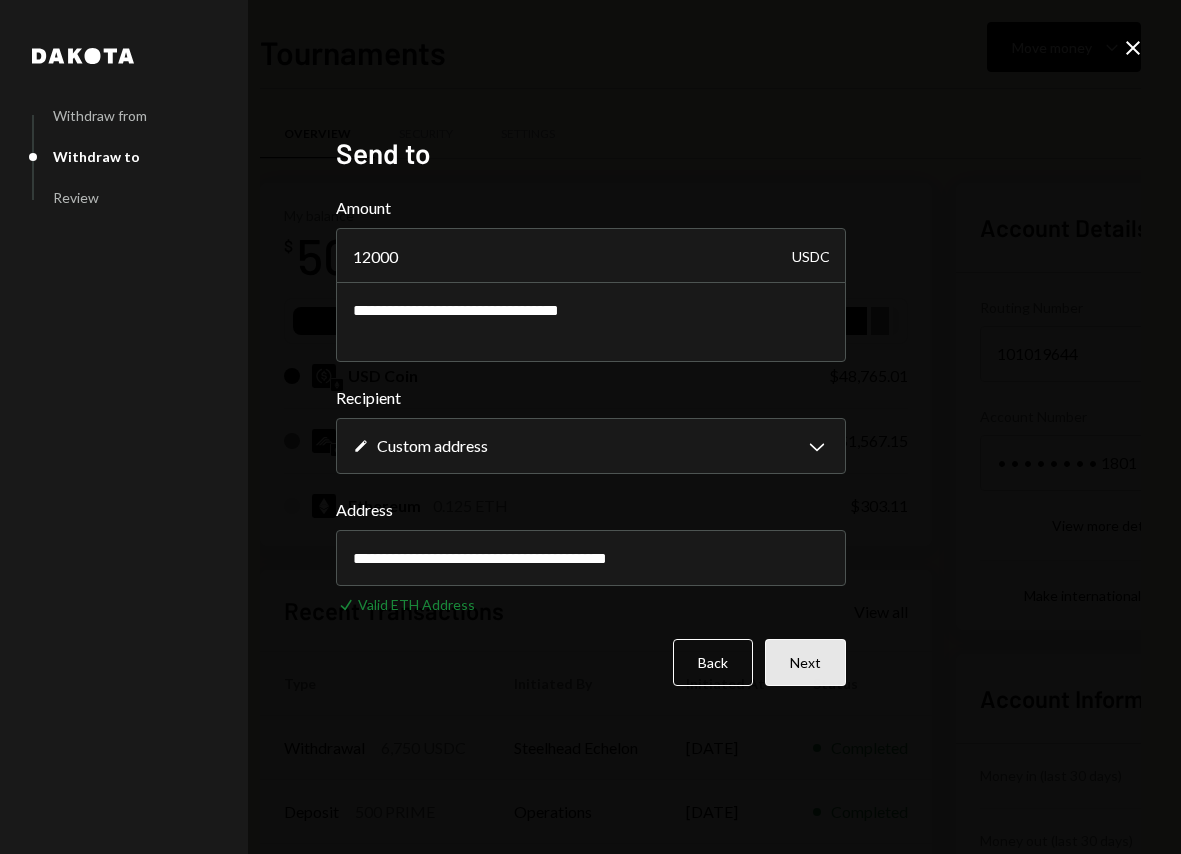 type on "**********" 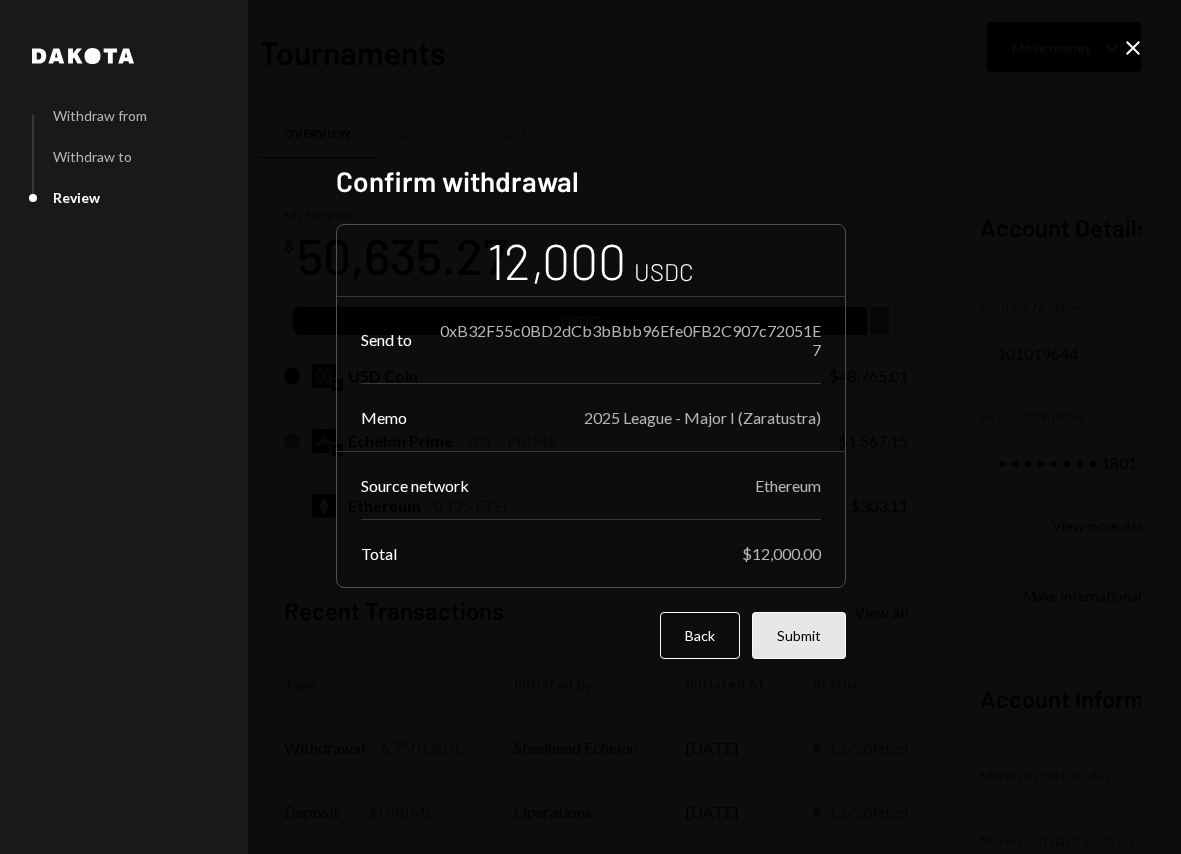 click on "Submit" at bounding box center (799, 635) 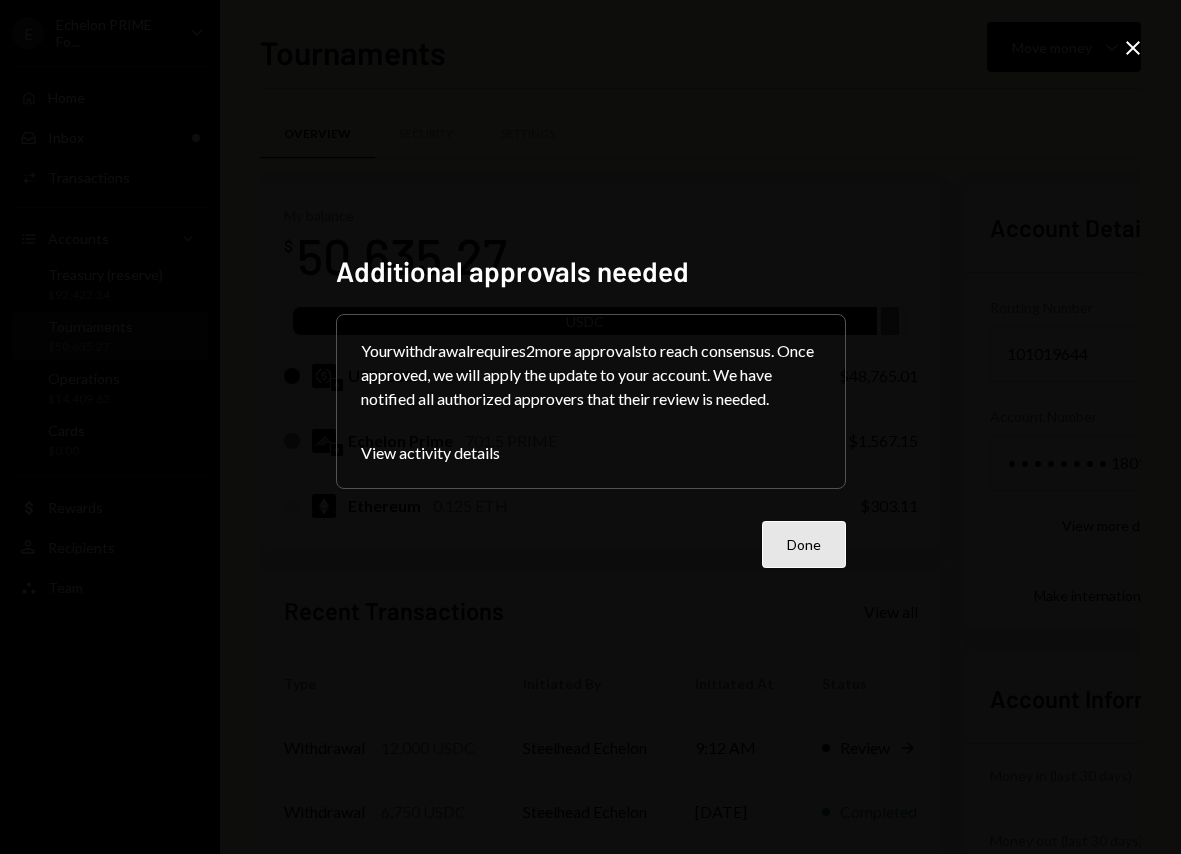 click on "Done" at bounding box center (804, 544) 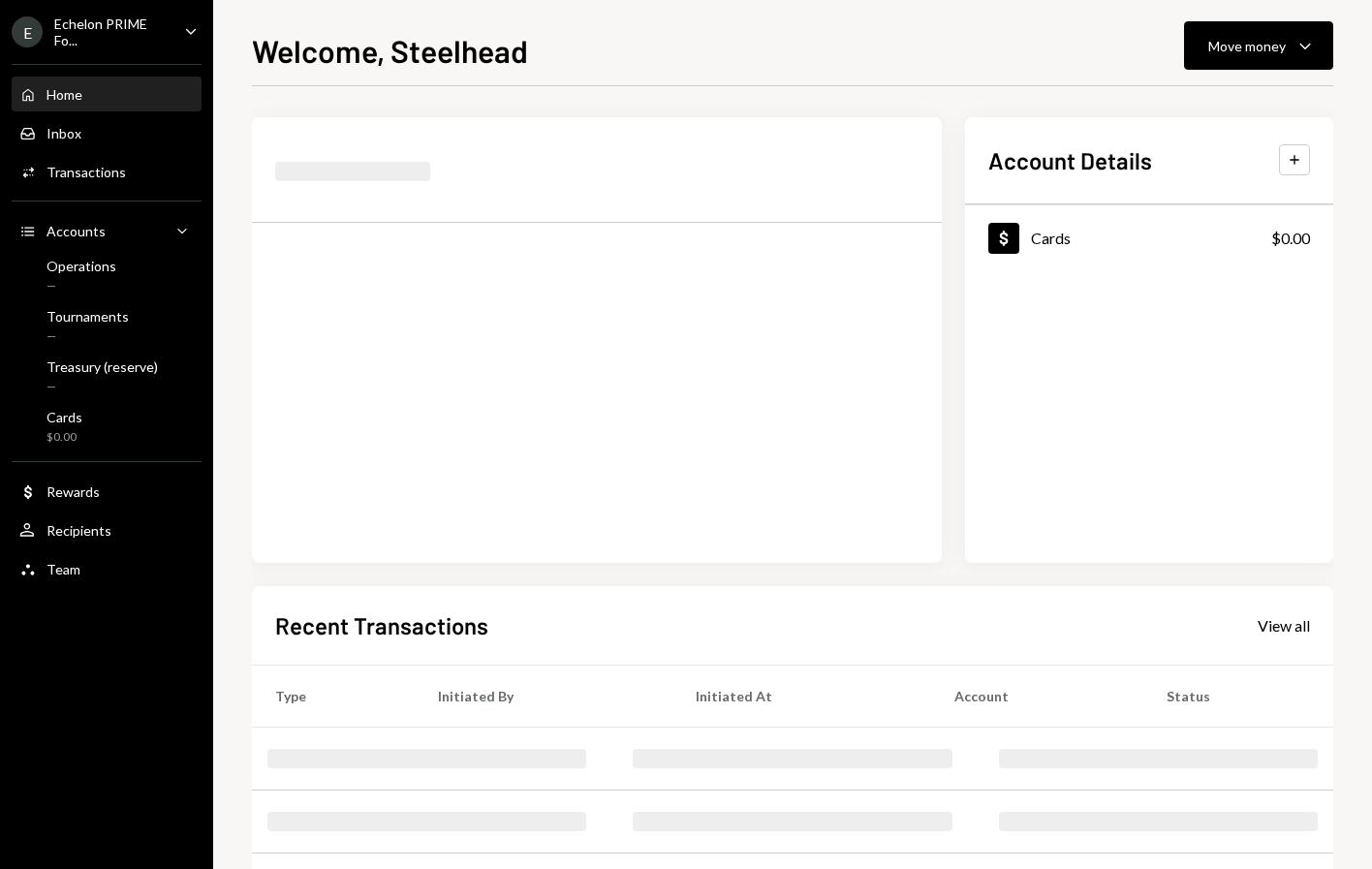 scroll, scrollTop: 0, scrollLeft: 0, axis: both 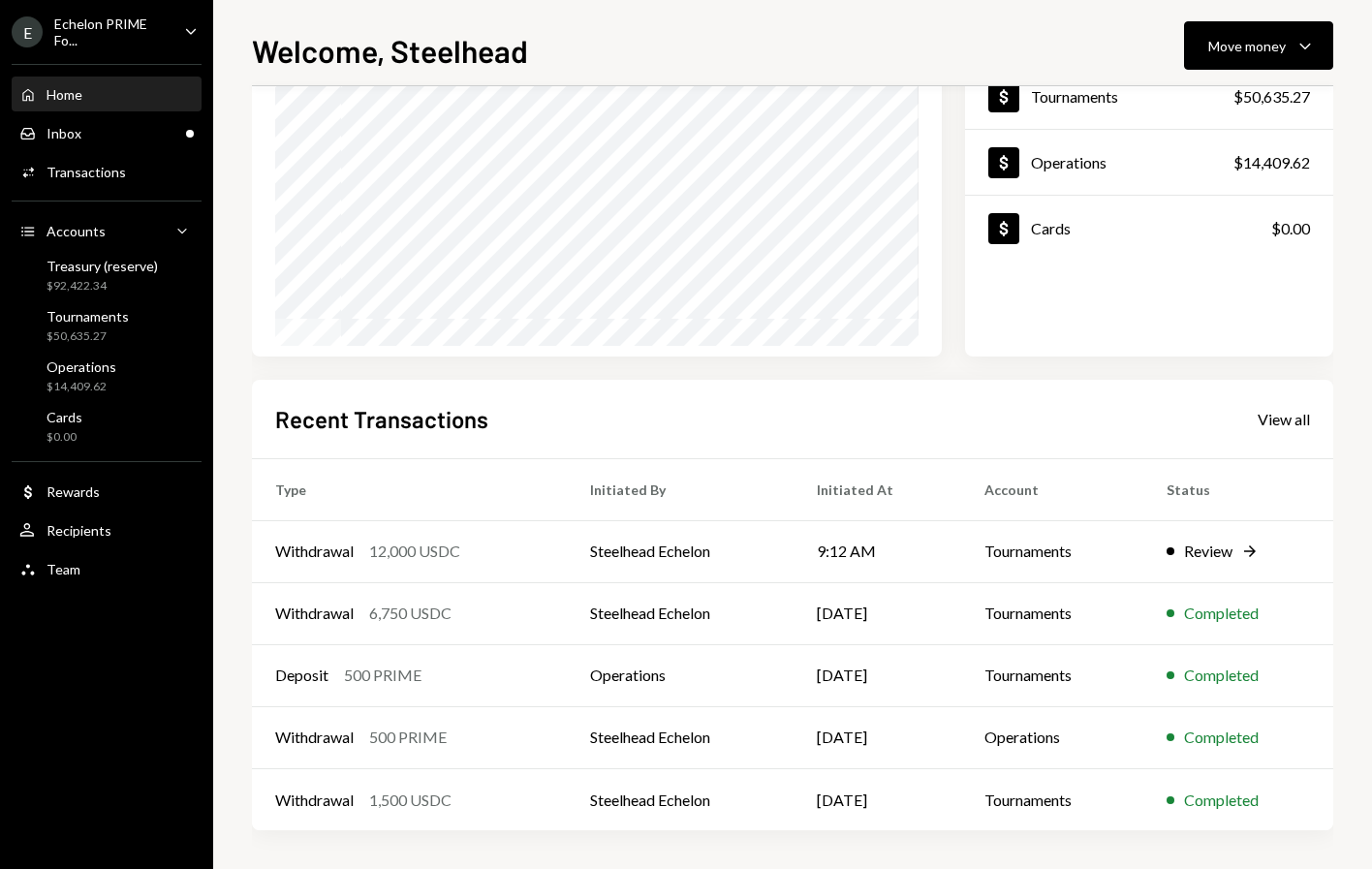 click on "View all" at bounding box center [1284, 419] 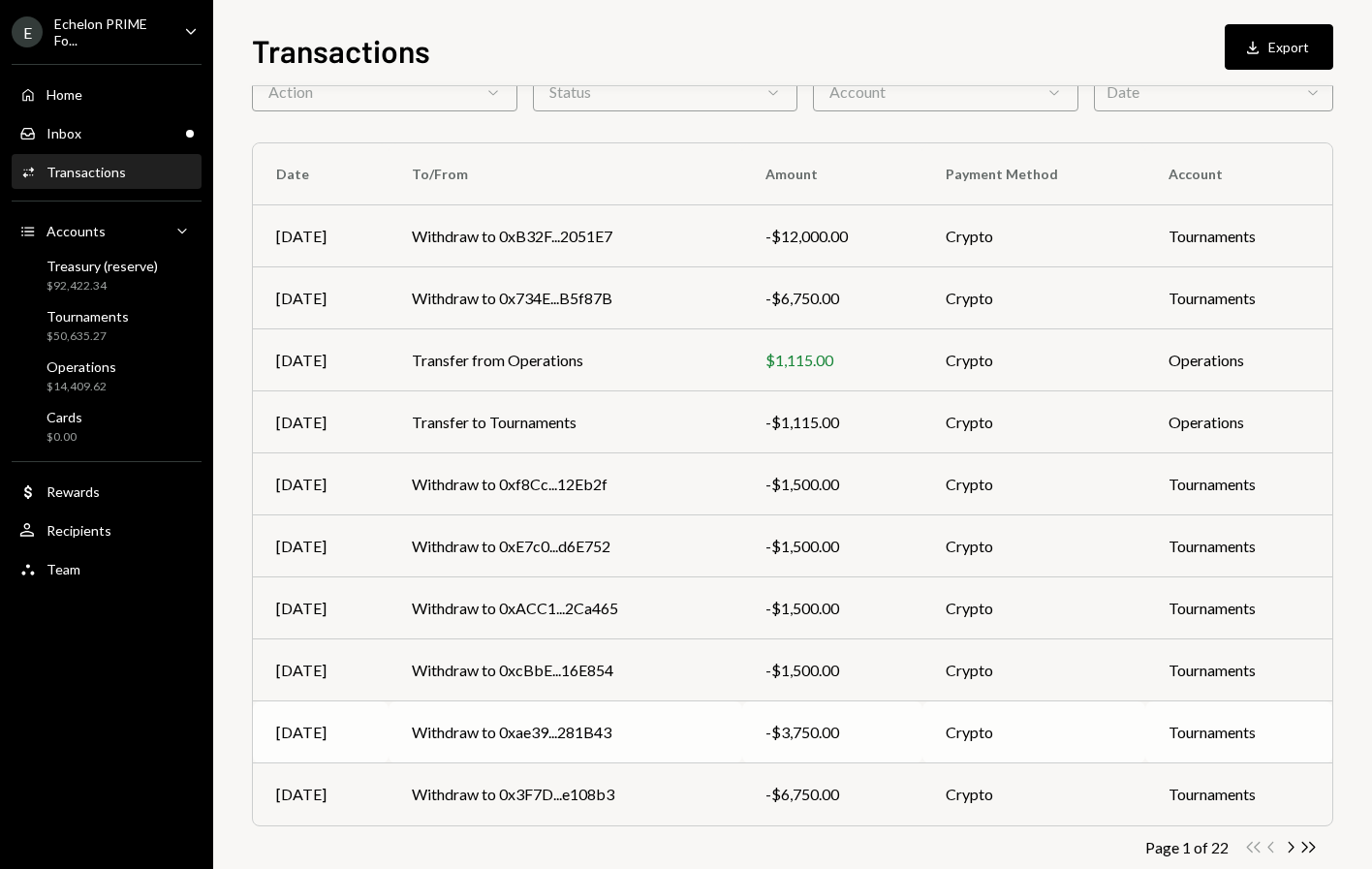 scroll, scrollTop: 142, scrollLeft: 0, axis: vertical 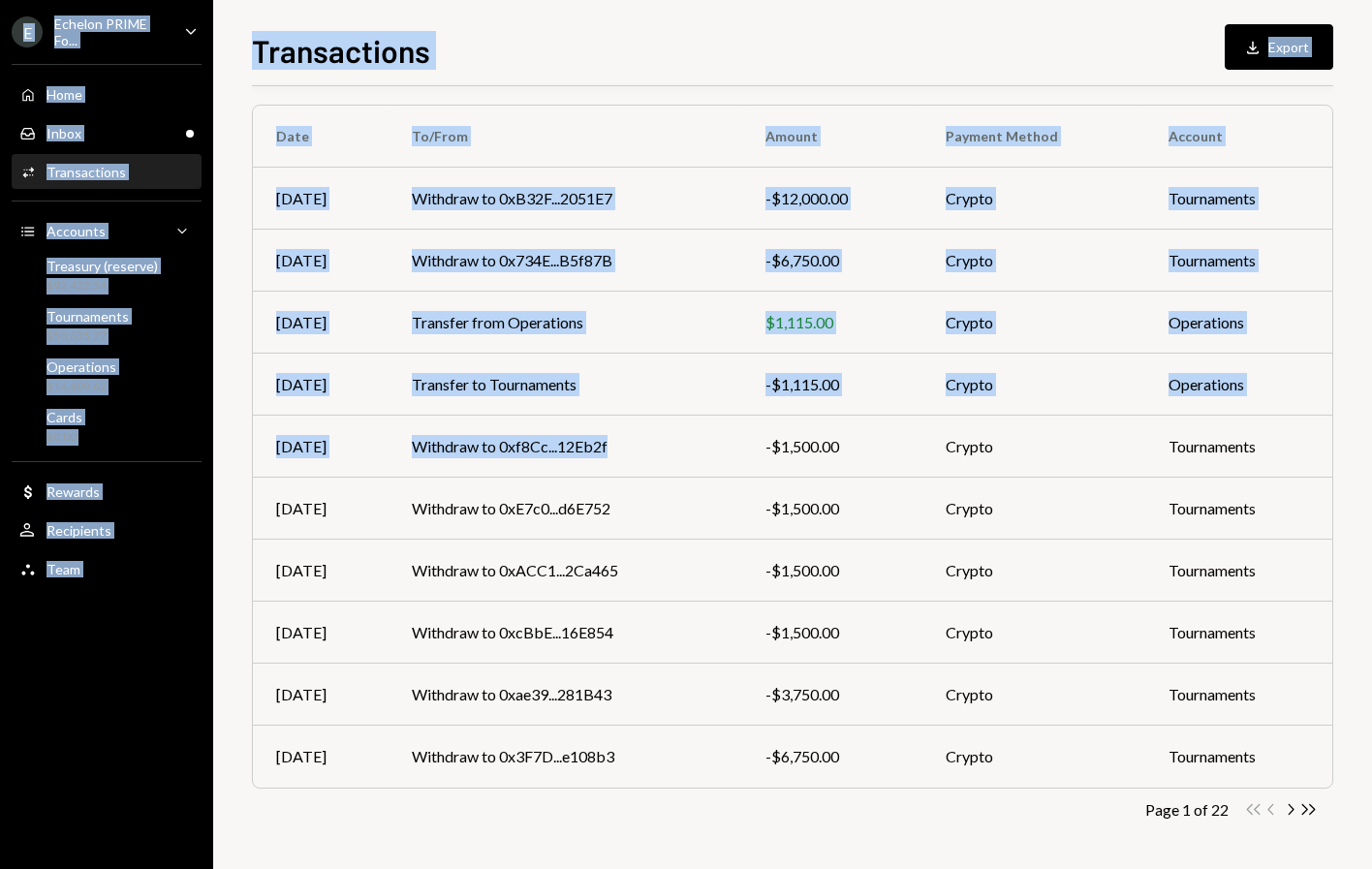 drag, startPoint x: 640, startPoint y: 462, endPoint x: 682, endPoint y: 853, distance: 393.24928 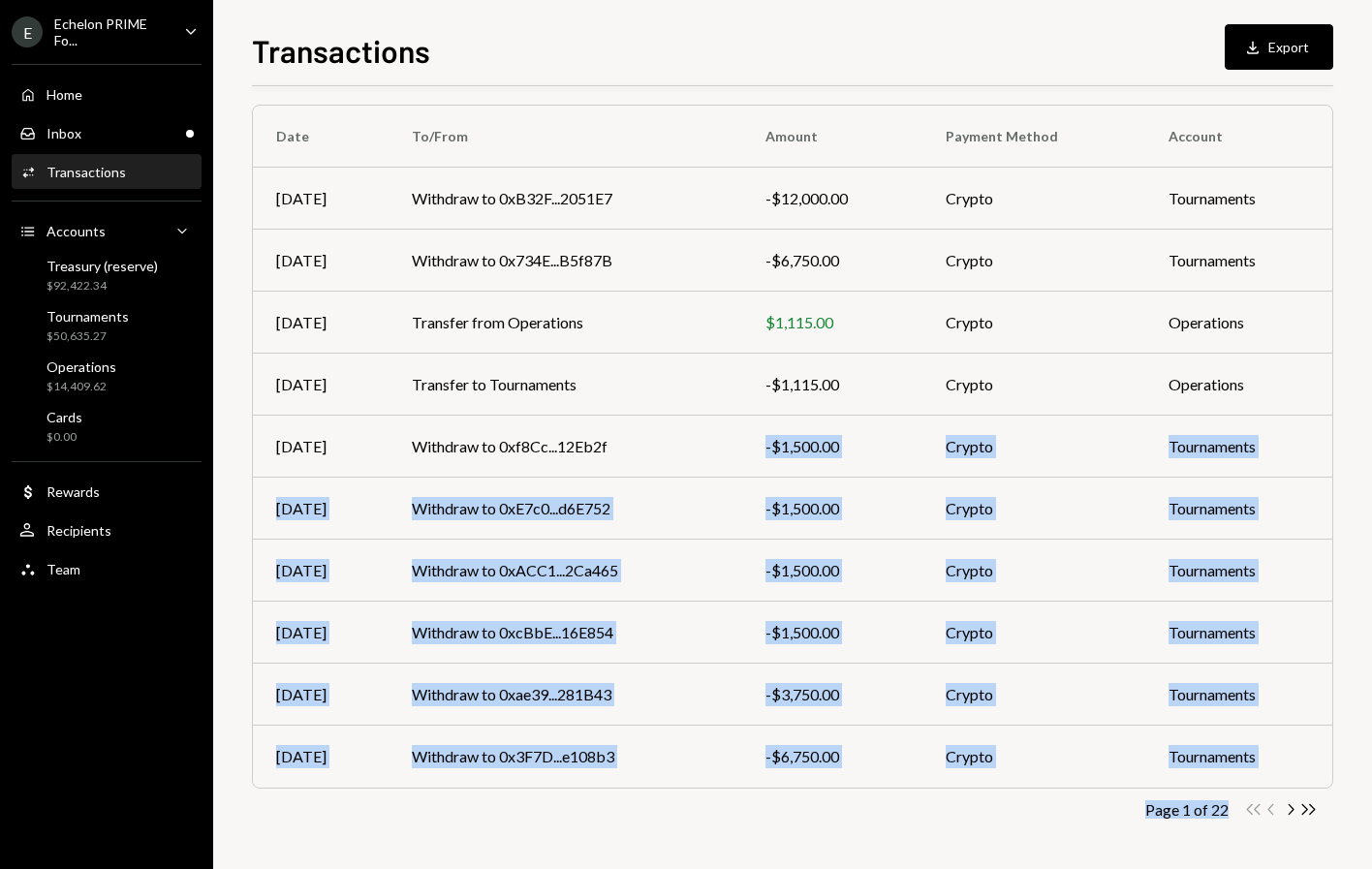 click on "Transactions All Activity Action Chevron Down Status Chevron Down Account Chevron Down Date Chevron Down Date To/From Amount Payment Method Account Jul 07 Withdraw to 0xB32F...2051E7 -$12,000.00 Crypto Tournaments Jul 01 Withdraw to 0x734E...B5f87B -$6,750.00 Crypto Tournaments Jul 01 Transfer from Operations $1,115.00 Crypto Operations Jul 01 Transfer to Tournaments -$1,115.00 Crypto Operations Jul 01 Withdraw to 0xf8Cc...12Eb2f -$1,500.00 Crypto Tournaments Jul 01 Withdraw to 0xE7c0...d6E752 -$1,500.00 Crypto Tournaments Jul 01 Withdraw to 0xACC1...2Ca465 -$1,500.00 Crypto Tournaments Jul 01 Withdraw to 0xcBbE...16E854 -$1,500.00 Crypto Tournaments Jul 01 Withdraw to 0xae39...281B43 -$3,750.00 Crypto Tournaments Jul 01 Withdraw to 0x3F7D...e108b3 -$6,750.00 Crypto Tournaments Page 1 of 22 Double Arrow Left Chevron Left Chevron Right Double Arrow Right" at bounding box center (793, 421) 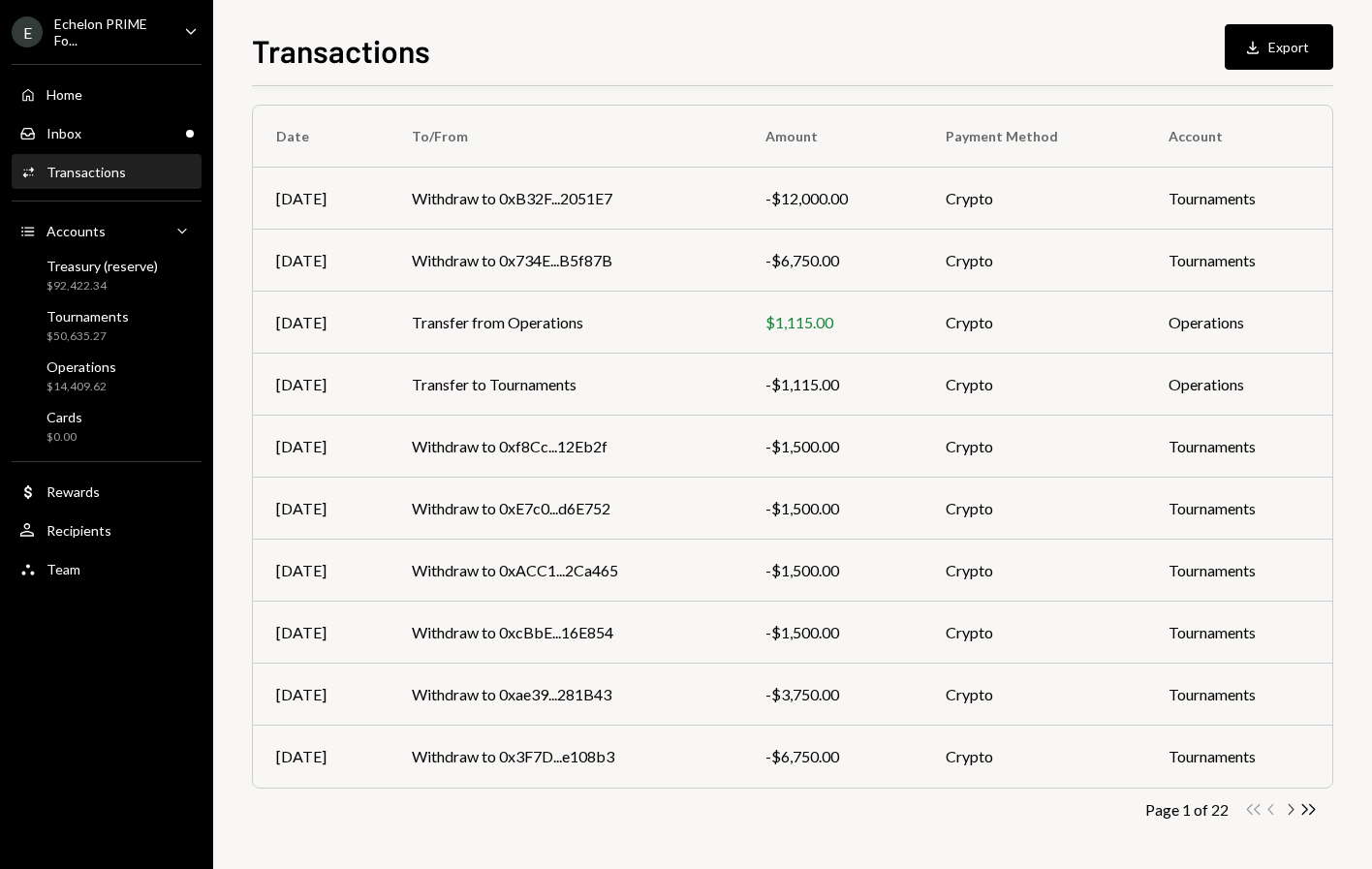 click 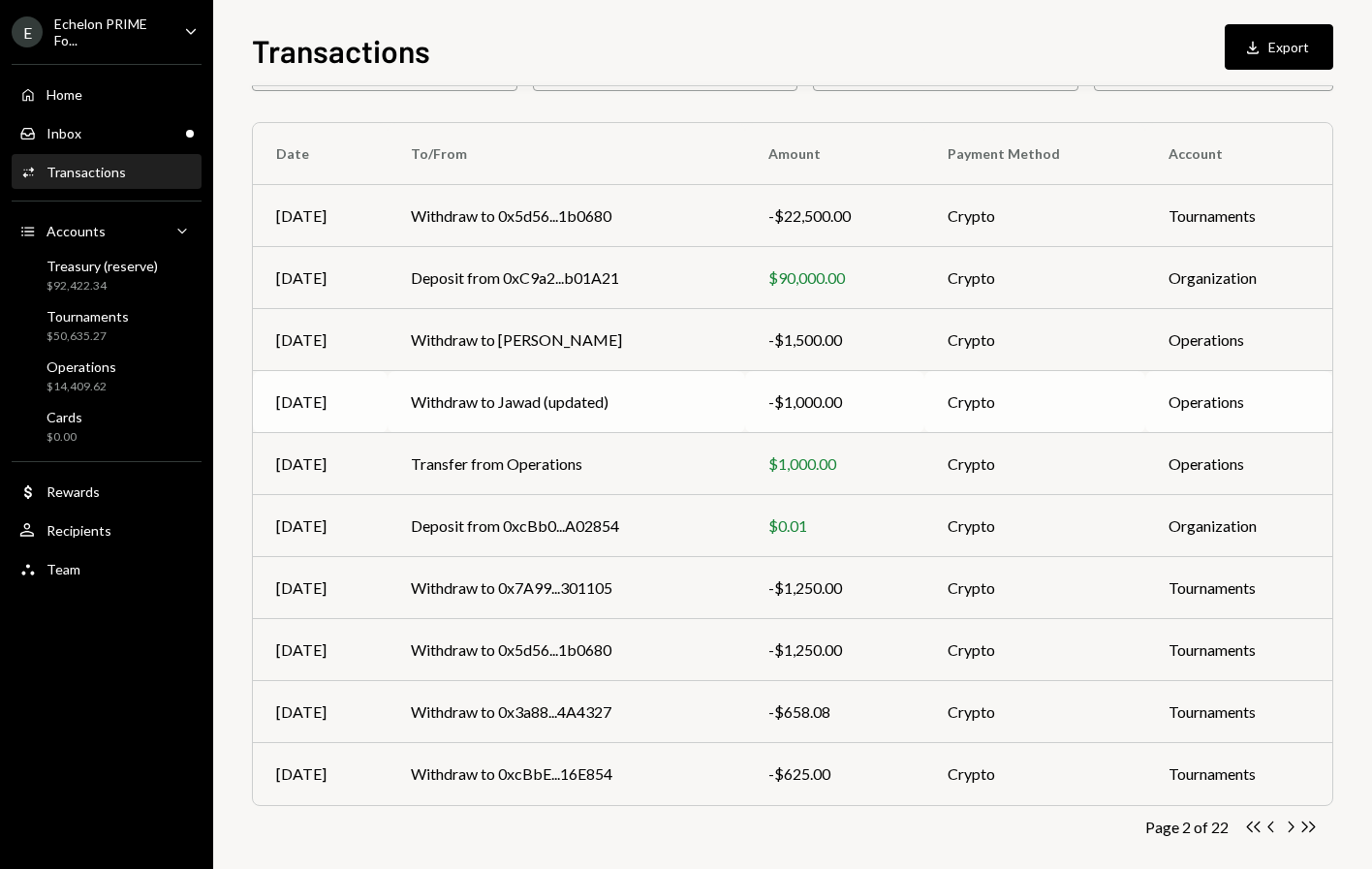 scroll, scrollTop: 142, scrollLeft: 0, axis: vertical 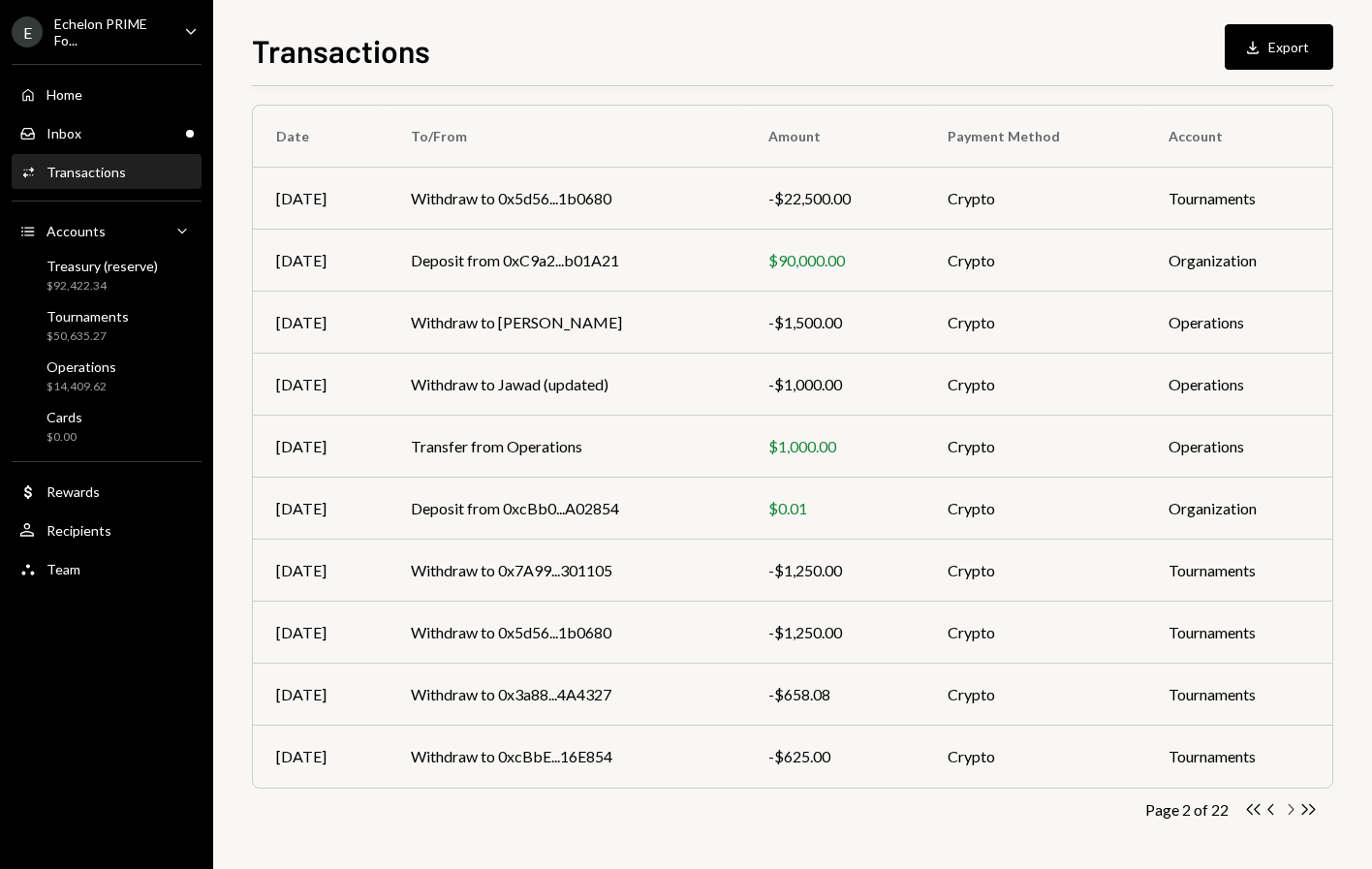 click on "Chevron Right" 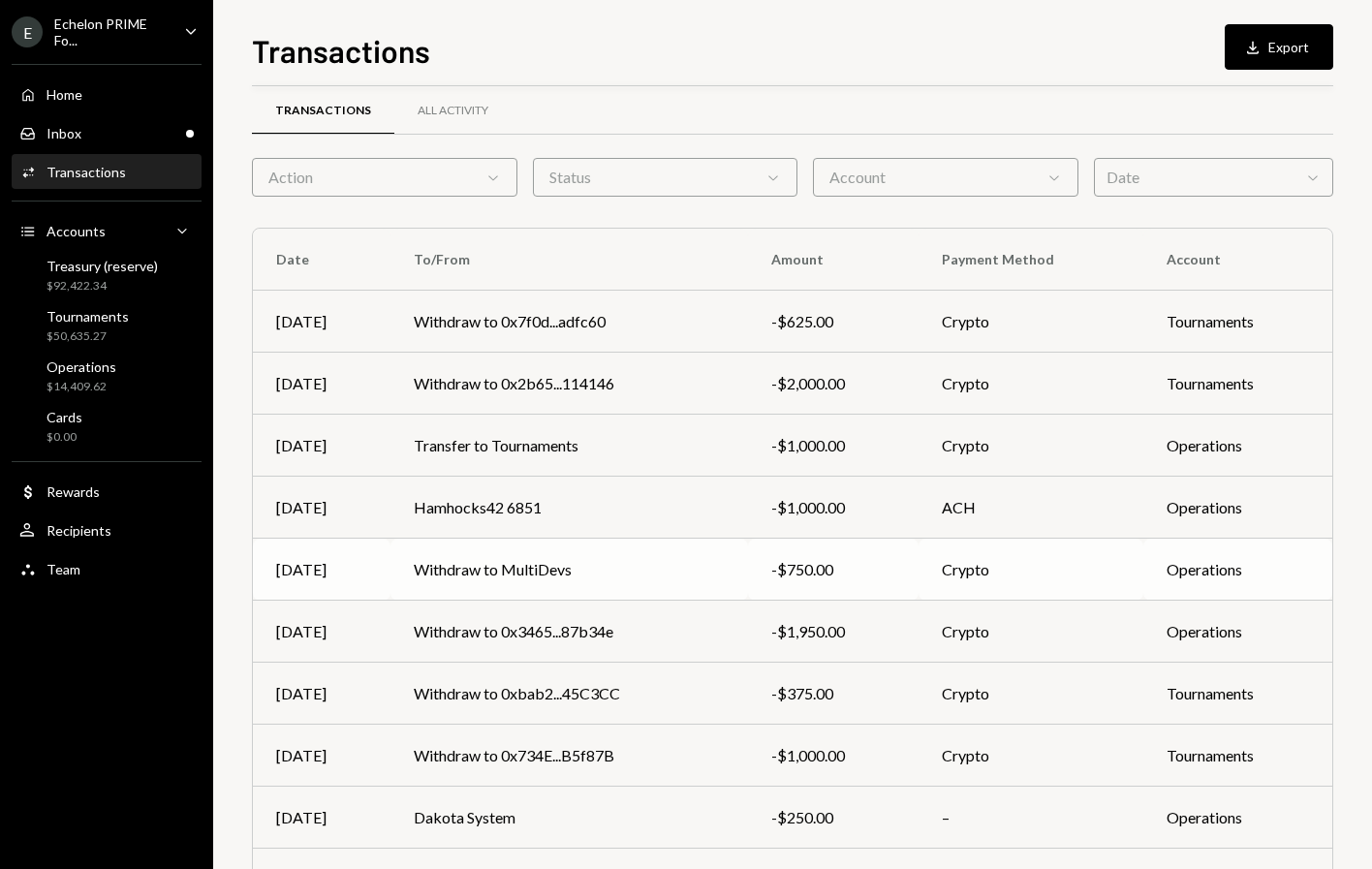 scroll, scrollTop: 142, scrollLeft: 0, axis: vertical 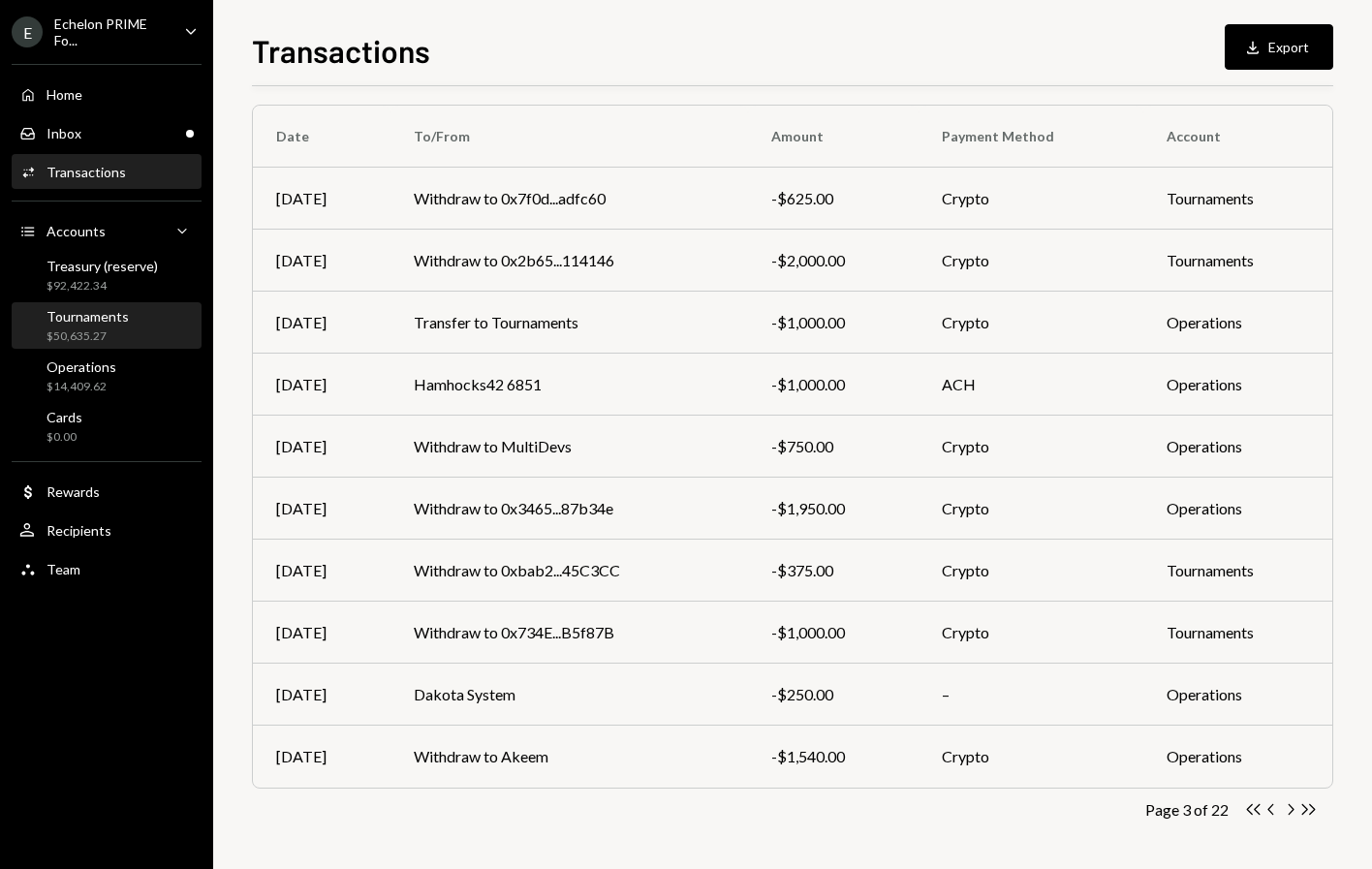 click on "$50,635.27" at bounding box center (87, 336) 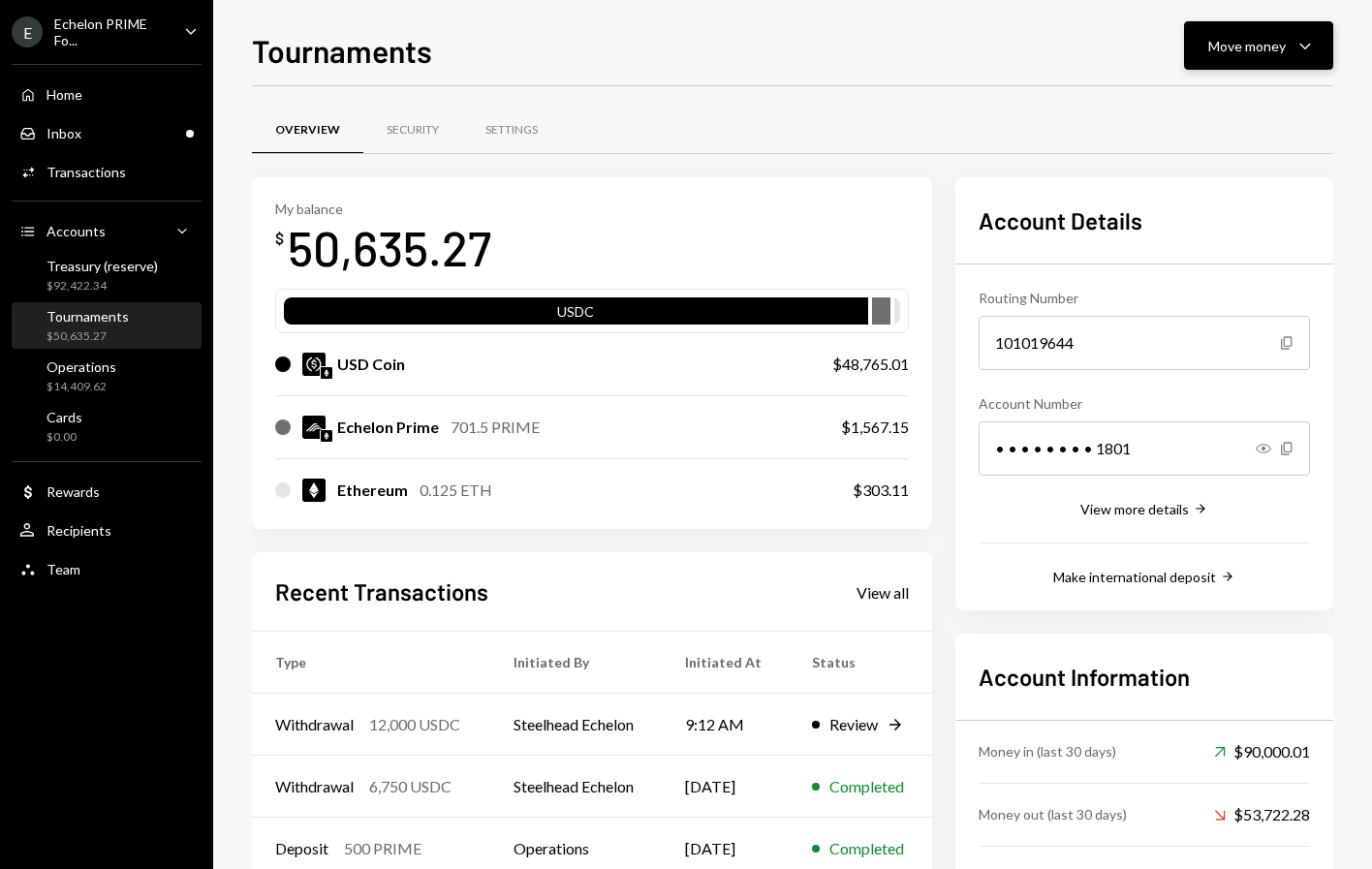 click on "Caret Down" 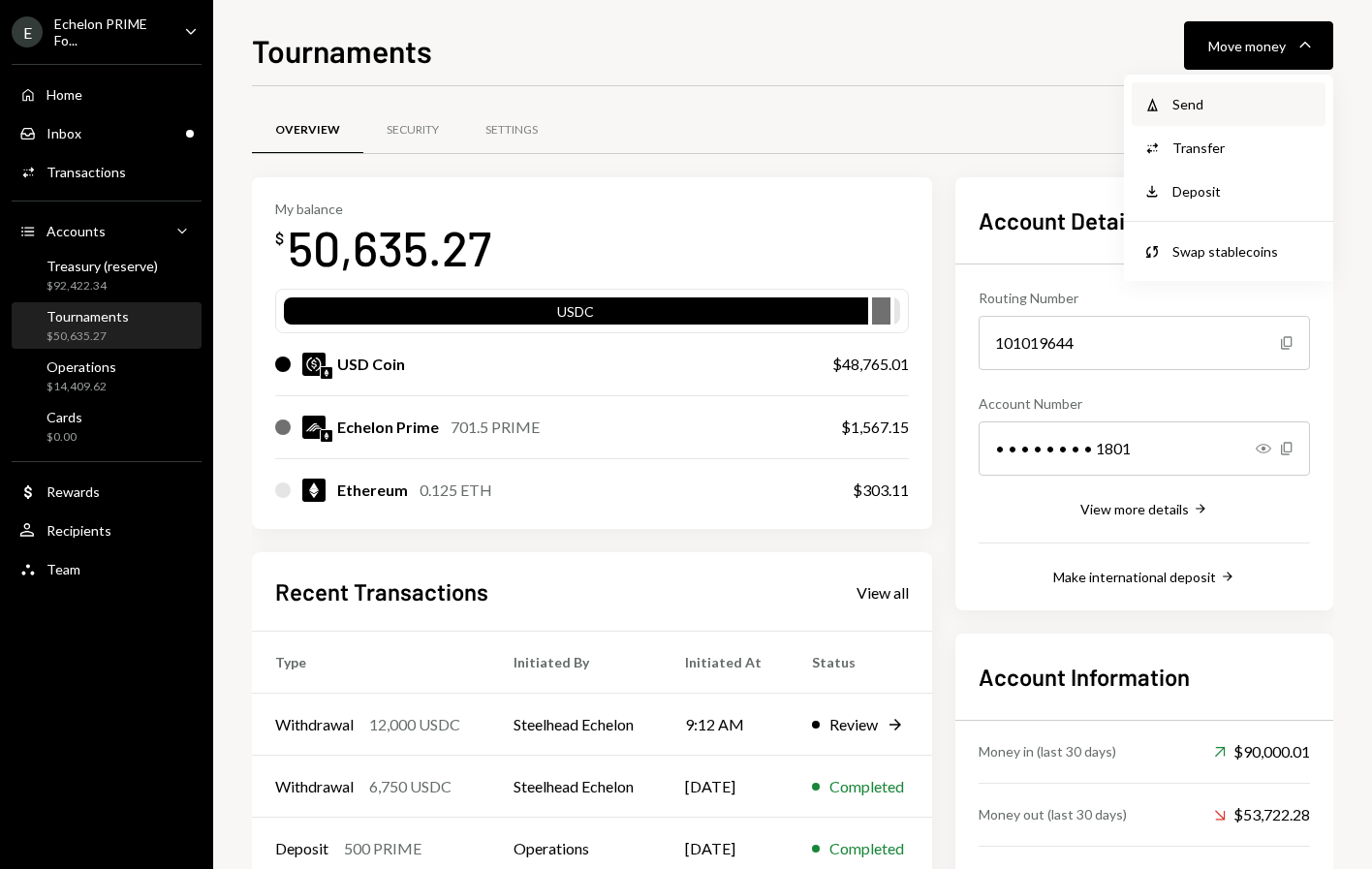 click on "Withdraw Send" at bounding box center (1229, 104) 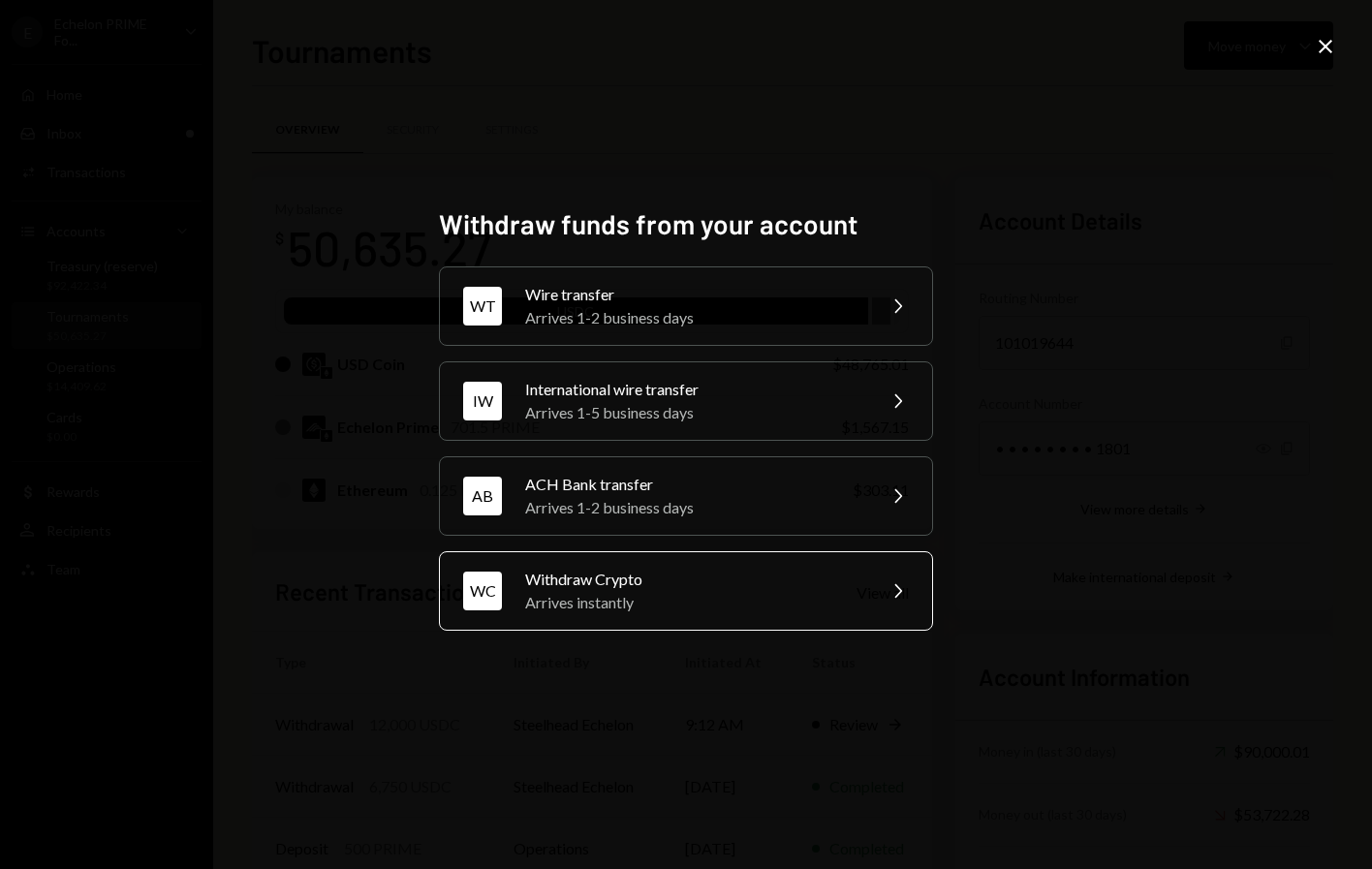 click on "Withdraw Crypto" at bounding box center (694, 579) 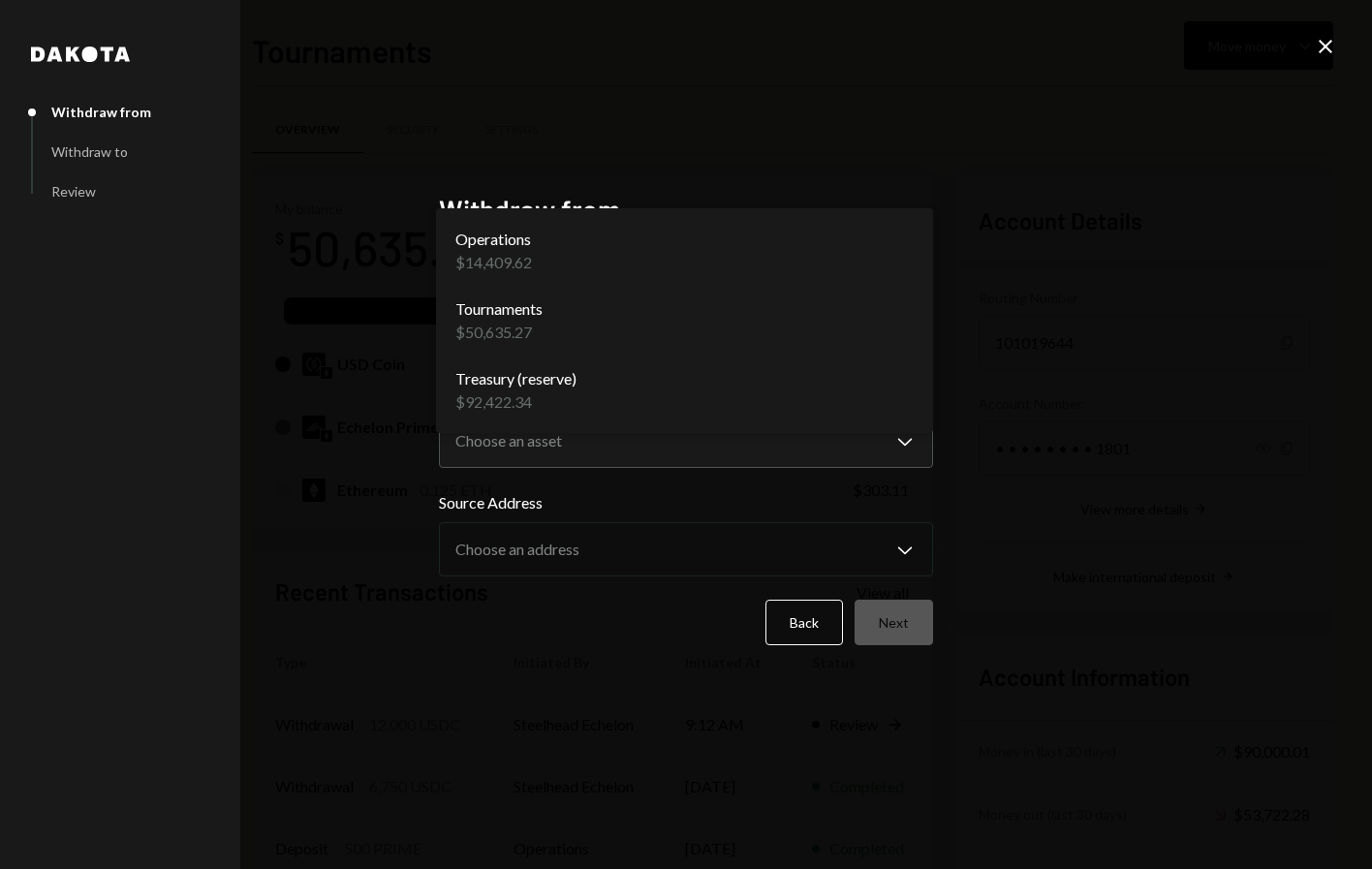 click on "E Echelon PRIME Fo... Caret Down Home Home Inbox Inbox Activities Transactions Accounts Accounts Caret Down Treasury (reserve) $92,422.34 Tournaments $50,635.27 Operations $14,409.62 Cards $0.00 Dollar Rewards User Recipients Team Team Tournaments Move money Caret Down Overview Security Settings My balance $ 50,635.27 USDC USD Coin $48,765.01 Echelon Prime 701.5  PRIME $1,567.15 Ethereum 0.125  ETH $303.11 Recent Transactions View all Type Initiated By Initiated At Status Withdrawal 12,000  USDC Steelhead Echelon 9:12 AM Review Right Arrow Withdrawal 6,750  USDC Steelhead Echelon 07/01/2025 Completed Deposit 500  PRIME Operations 07/01/2025 Completed Withdrawal 1,500  USDC Steelhead Echelon 07/01/2025 Completed Withdrawal 1,500  USDC Steelhead Echelon 07/01/2025 Completed Account Details Routing Number 101019644 Copy Account Number • • • • • • • •  1801 Show Copy View more details Right Arrow Make international deposit Right Arrow Account Information Money in (last 30 days) Up Right Arrow ****" at bounding box center [686, 434] 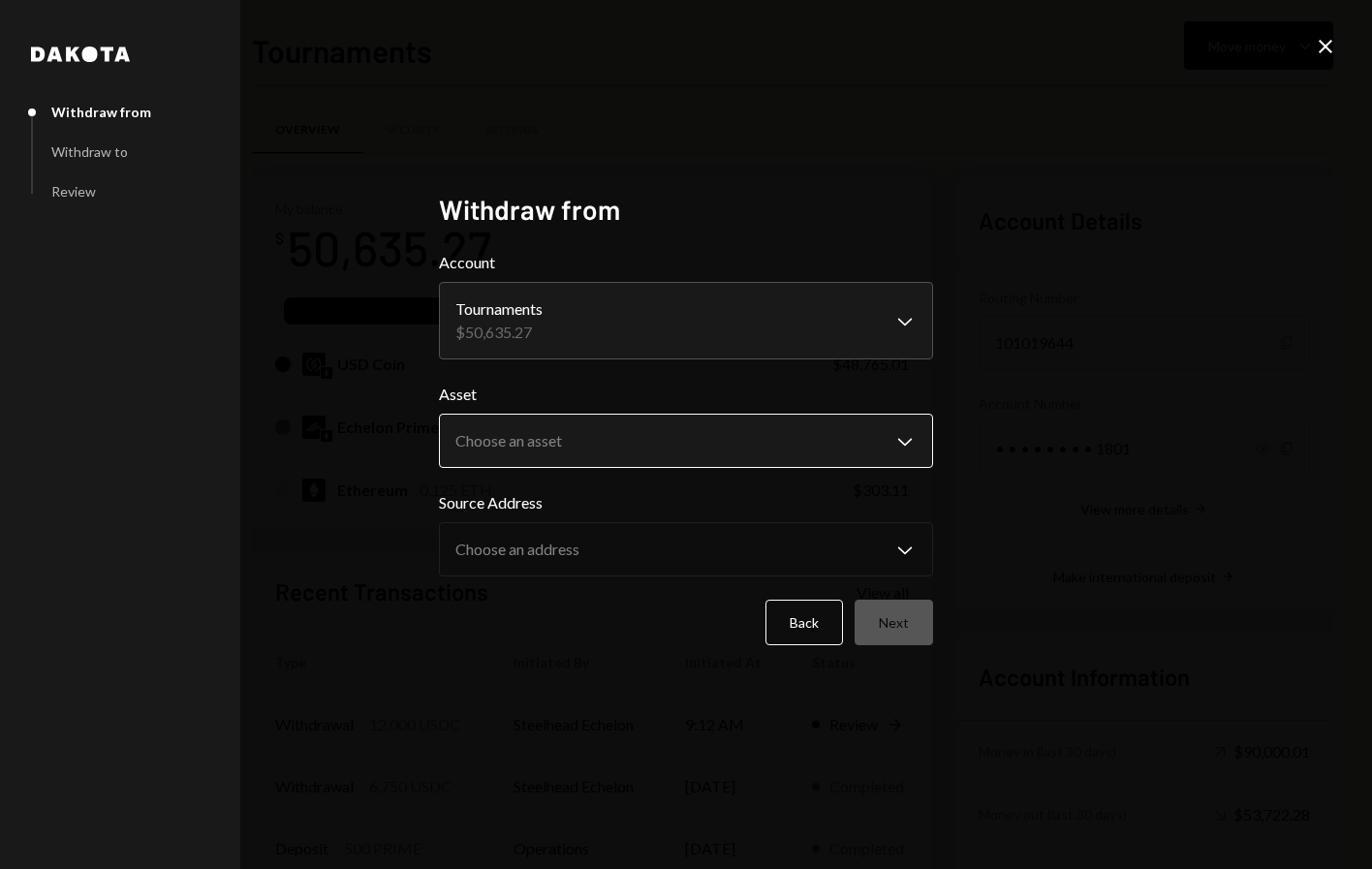 click on "E Echelon PRIME Fo... Caret Down Home Home Inbox Inbox Activities Transactions Accounts Accounts Caret Down Treasury (reserve) $92,422.34 Tournaments $50,635.27 Operations $14,409.62 Cards $0.00 Dollar Rewards User Recipients Team Team Tournaments Move money Caret Down Overview Security Settings My balance $ 50,635.27 USDC USD Coin $48,765.01 Echelon Prime 701.5  PRIME $1,567.15 Ethereum 0.125  ETH $303.11 Recent Transactions View all Type Initiated By Initiated At Status Withdrawal 12,000  USDC Steelhead Echelon 9:12 AM Review Right Arrow Withdrawal 6,750  USDC Steelhead Echelon 07/01/2025 Completed Deposit 500  PRIME Operations 07/01/2025 Completed Withdrawal 1,500  USDC Steelhead Echelon 07/01/2025 Completed Withdrawal 1,500  USDC Steelhead Echelon 07/01/2025 Completed Account Details Routing Number 101019644 Copy Account Number • • • • • • • •  1801 Show Copy View more details Right Arrow Make international deposit Right Arrow Account Information Money in (last 30 days) Up Right Arrow ****" at bounding box center [686, 434] 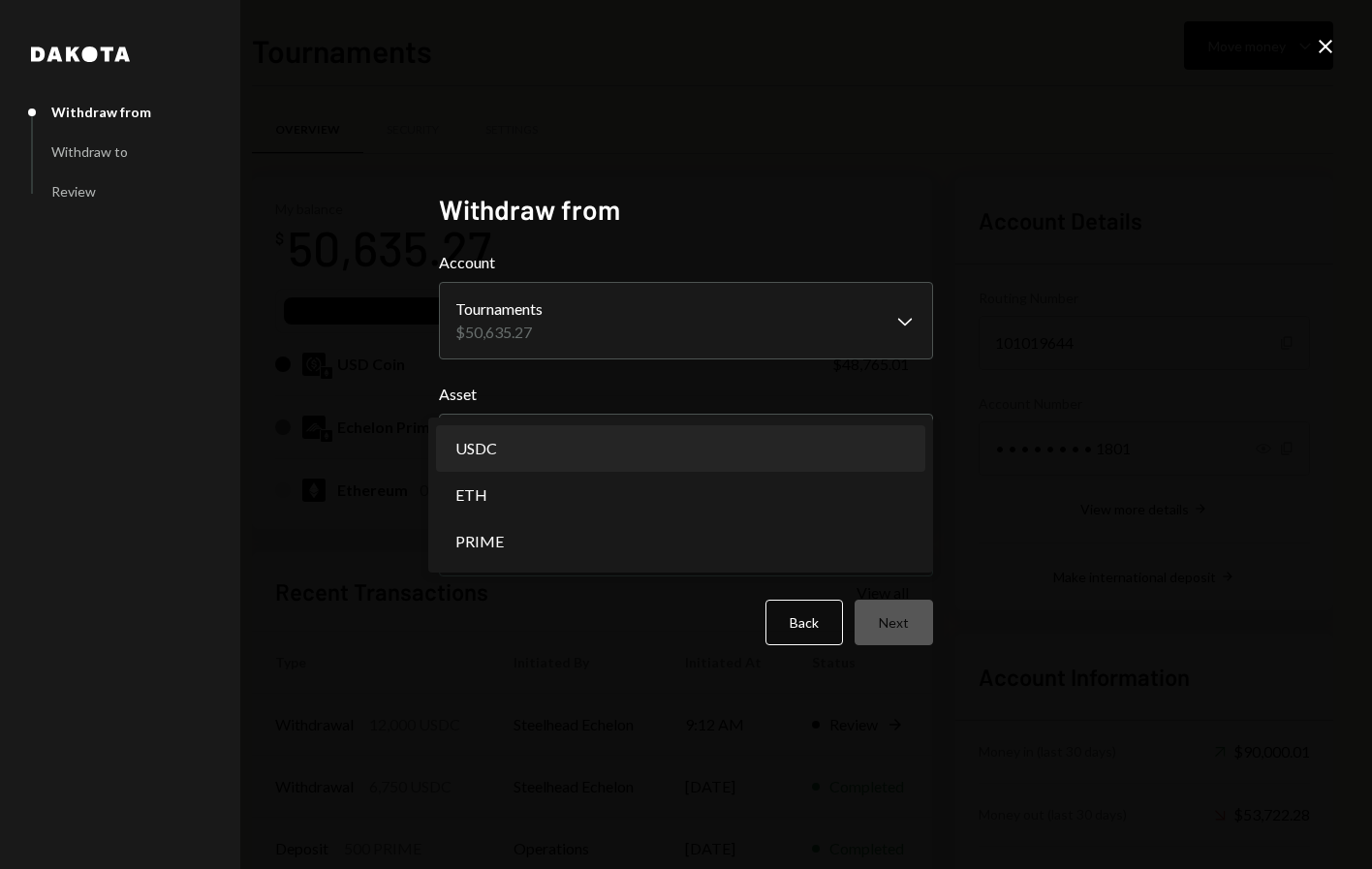 select on "****" 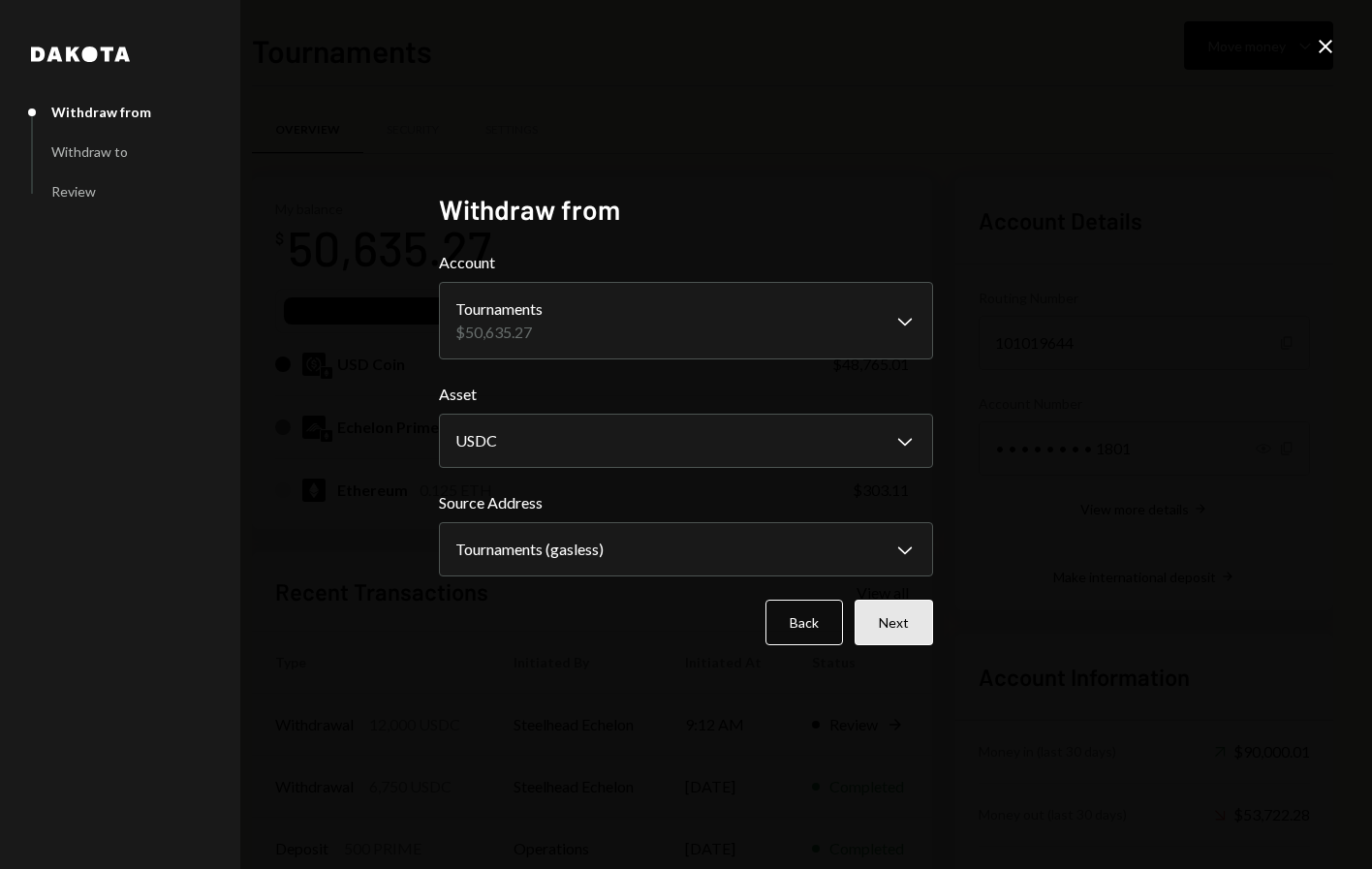 click on "Next" at bounding box center (893, 622) 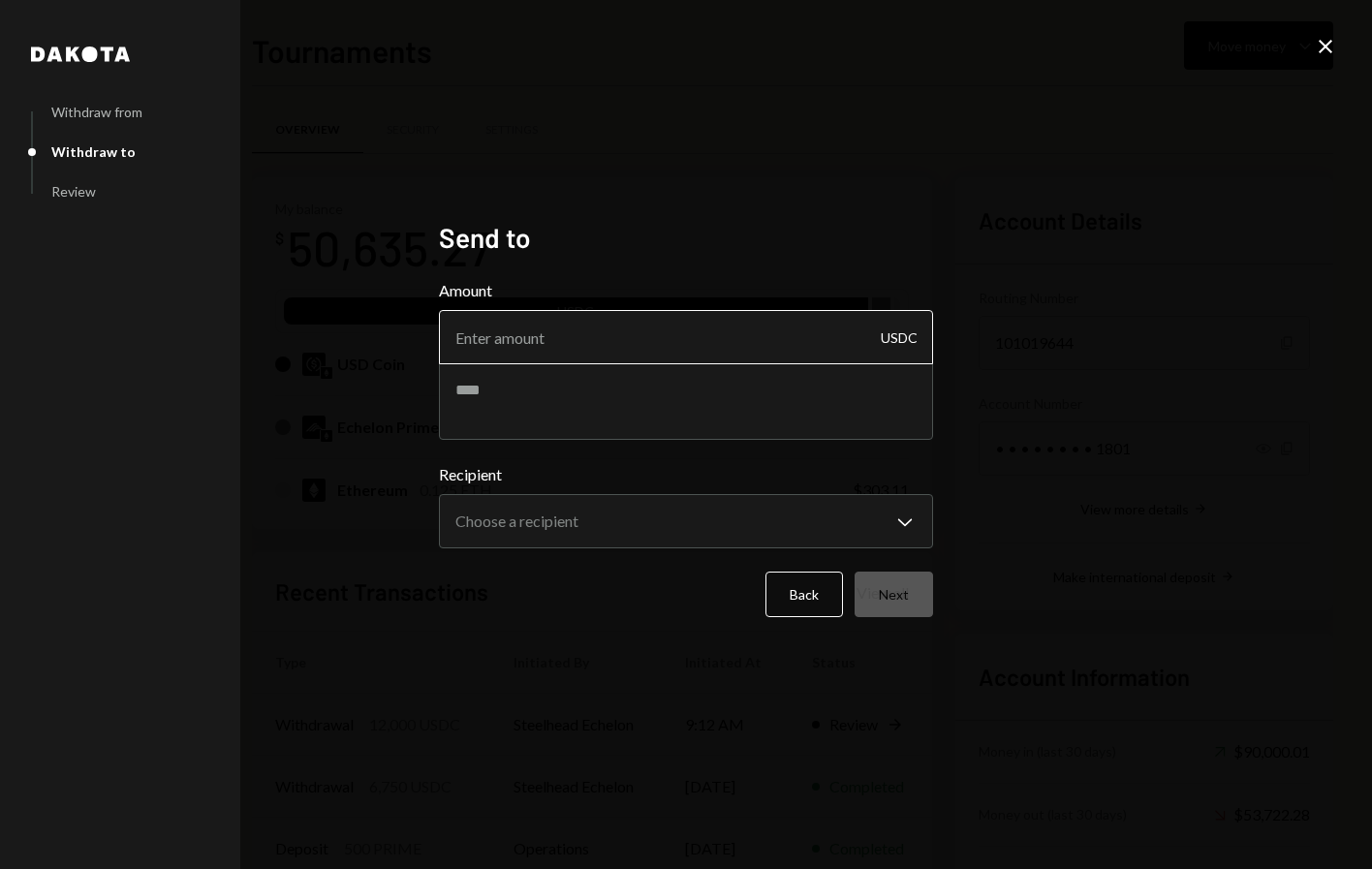 click on "Amount" at bounding box center [686, 337] 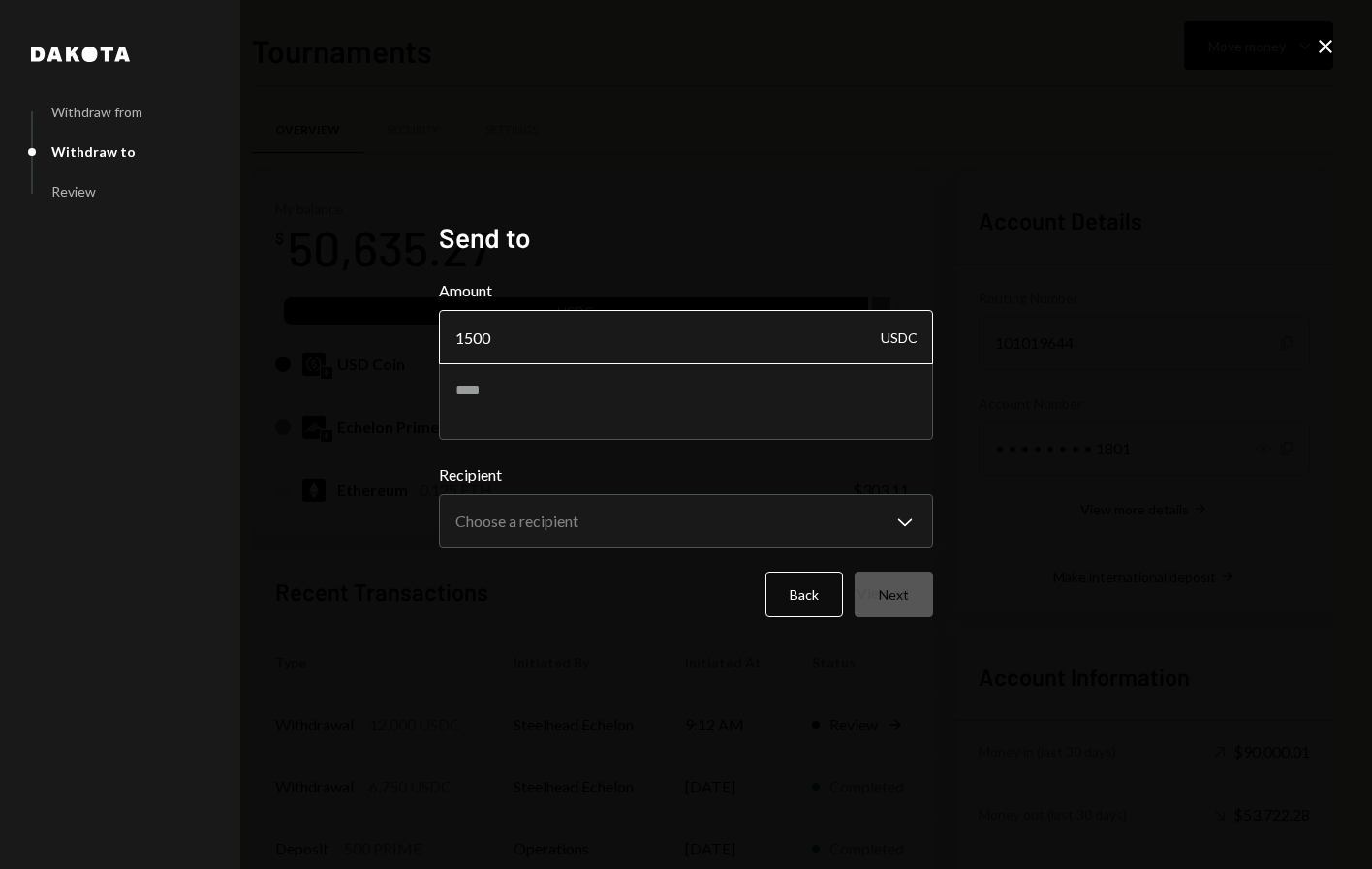 type on "1500" 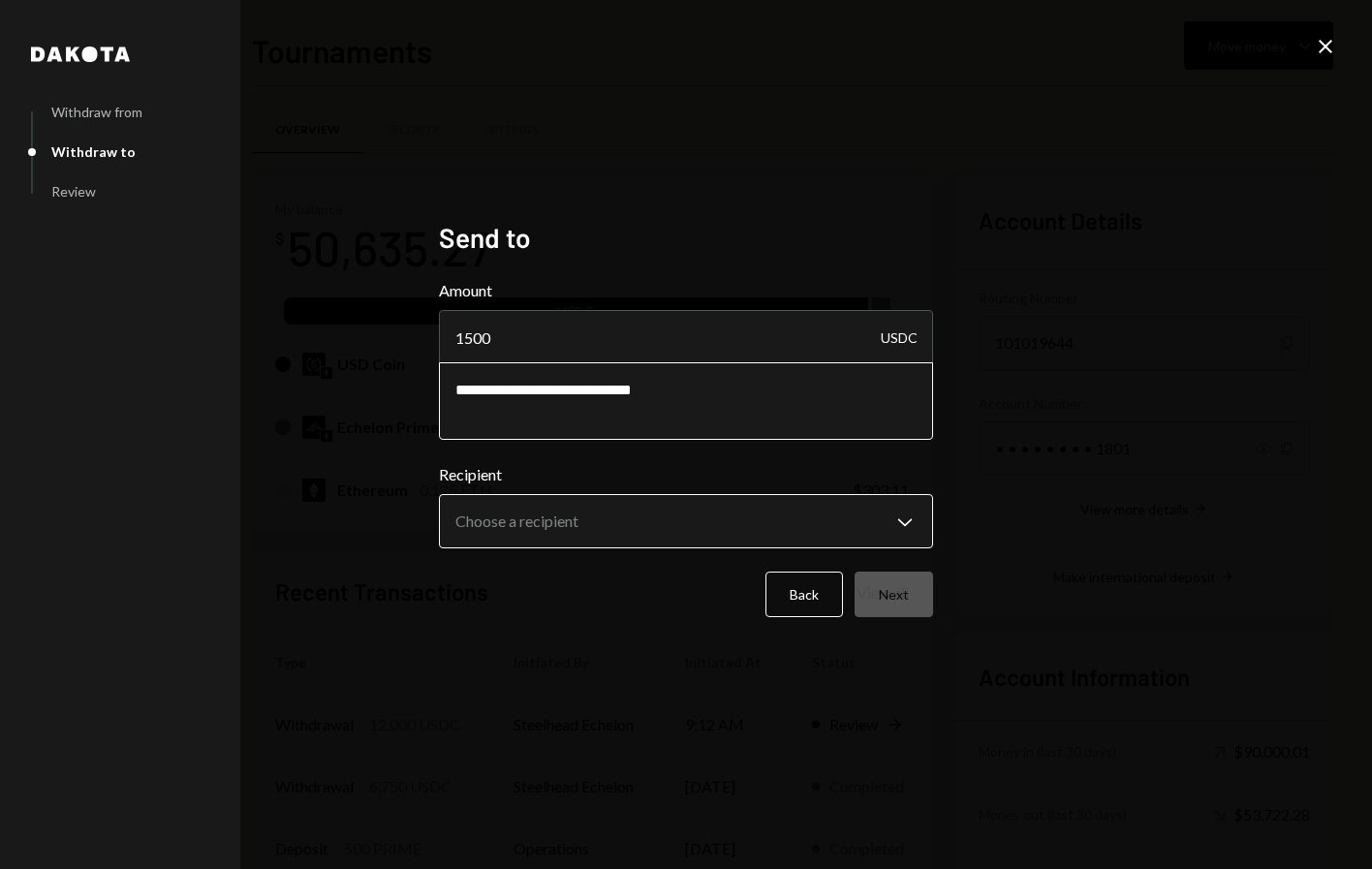 type on "**********" 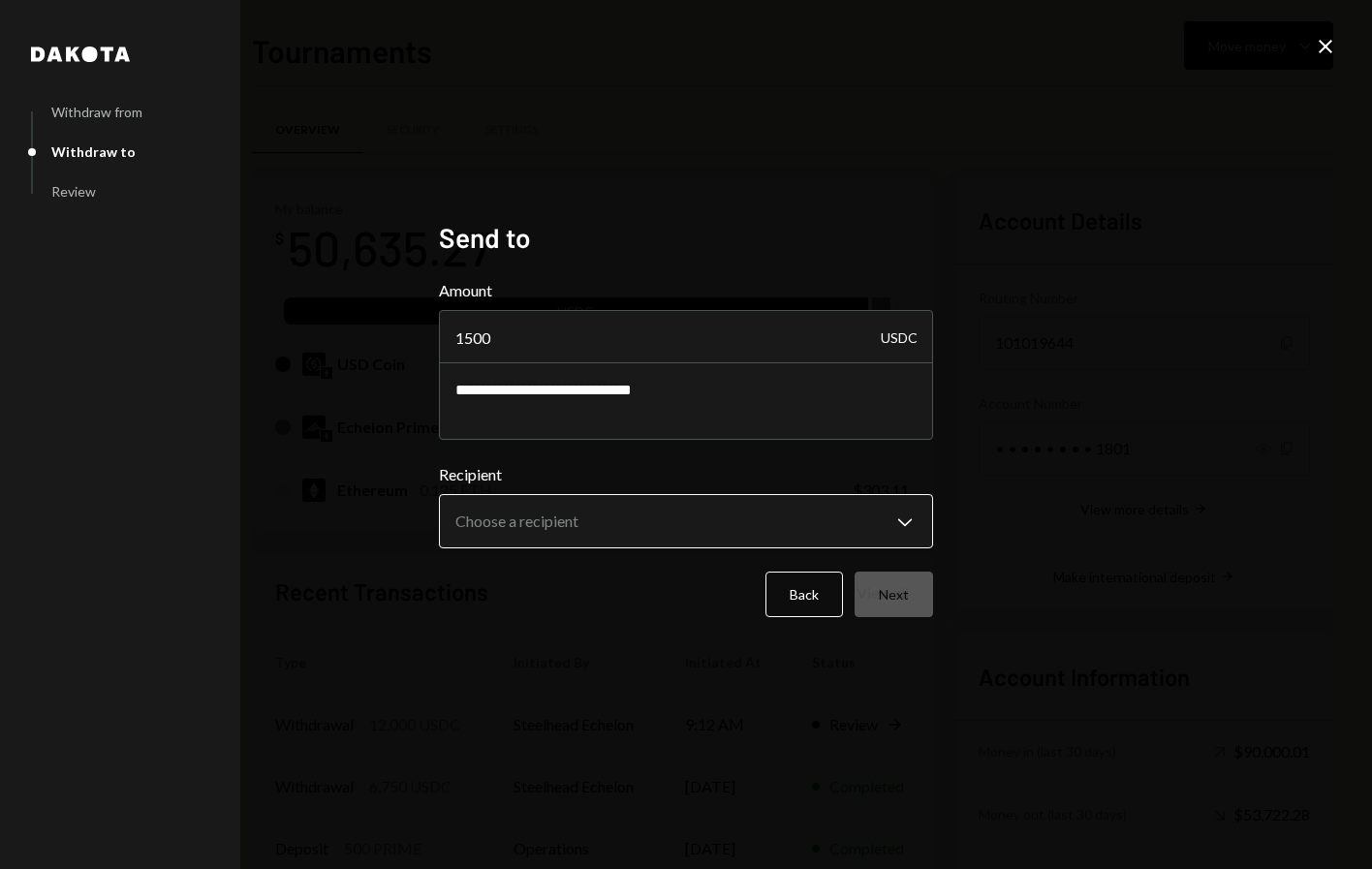 click on "E Echelon PRIME Fo... Caret Down Home Home Inbox Inbox Activities Transactions Accounts Accounts Caret Down Treasury (reserve) $92,422.34 Tournaments $50,635.27 Operations $14,409.62 Cards $0.00 Dollar Rewards User Recipients Team Team Tournaments Move money Caret Down Overview Security Settings My balance $ 50,635.27 USDC USD Coin $48,765.01 Echelon Prime 701.5  PRIME $1,567.15 Ethereum 0.125  ETH $303.11 Recent Transactions View all Type Initiated By Initiated At Status Withdrawal 12,000  USDC Steelhead Echelon 9:12 AM Review Right Arrow Withdrawal 6,750  USDC Steelhead Echelon 07/01/2025 Completed Deposit 500  PRIME Operations 07/01/2025 Completed Withdrawal 1,500  USDC Steelhead Echelon 07/01/2025 Completed Withdrawal 1,500  USDC Steelhead Echelon 07/01/2025 Completed Account Details Routing Number 101019644 Copy Account Number • • • • • • • •  1801 Show Copy View more details Right Arrow Make international deposit Right Arrow Account Information Money in (last 30 days) Up Right Arrow 1500" at bounding box center (686, 434) 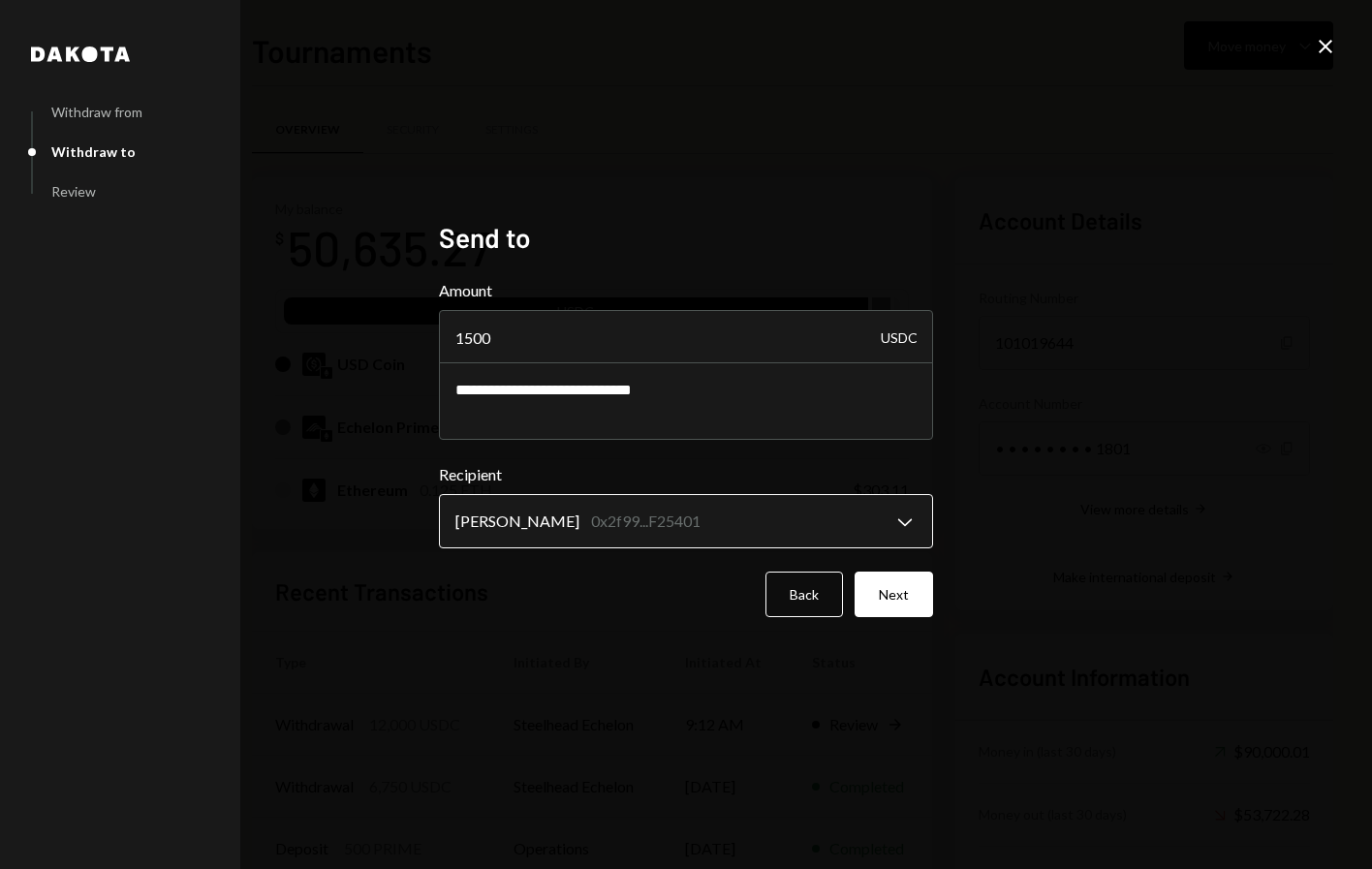 click on "E Echelon PRIME Fo... Caret Down Home Home Inbox Inbox Activities Transactions Accounts Accounts Caret Down Treasury (reserve) $92,422.34 Tournaments $50,635.27 Operations $14,409.62 Cards $0.00 Dollar Rewards User Recipients Team Team Tournaments Move money Caret Down Overview Security Settings My balance $ 50,635.27 USDC USD Coin $48,765.01 Echelon Prime 701.5  PRIME $1,567.15 Ethereum 0.125  ETH $303.11 Recent Transactions View all Type Initiated By Initiated At Status Withdrawal 12,000  USDC Steelhead Echelon 9:12 AM Review Right Arrow Withdrawal 6,750  USDC Steelhead Echelon 07/01/2025 Completed Deposit 500  PRIME Operations 07/01/2025 Completed Withdrawal 1,500  USDC Steelhead Echelon 07/01/2025 Completed Withdrawal 1,500  USDC Steelhead Echelon 07/01/2025 Completed Account Details Routing Number 101019644 Copy Account Number • • • • • • • •  1801 Show Copy View more details Right Arrow Make international deposit Right Arrow Account Information Money in (last 30 days) Up Right Arrow 1500" at bounding box center [686, 434] 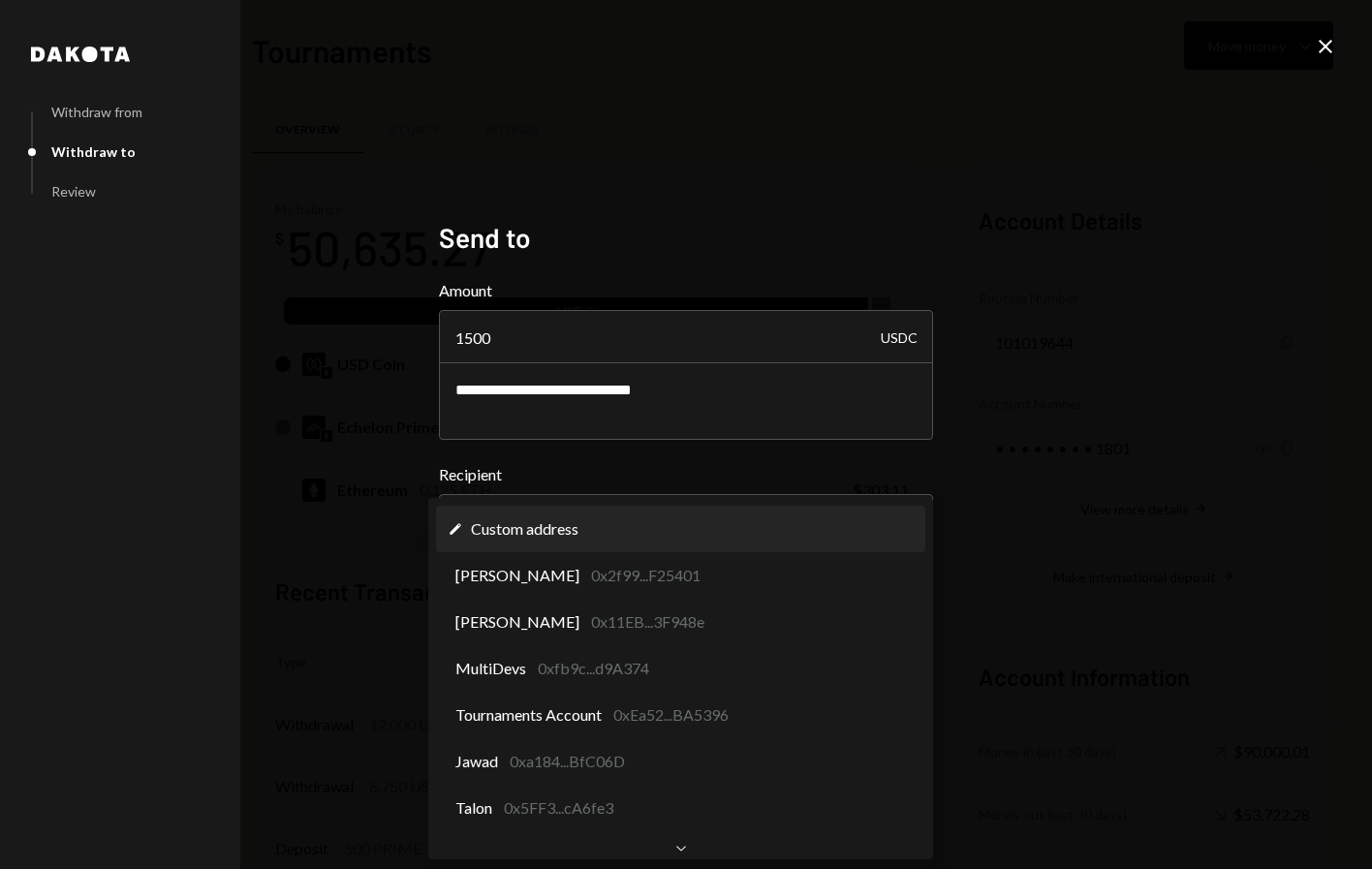 select on "**********" 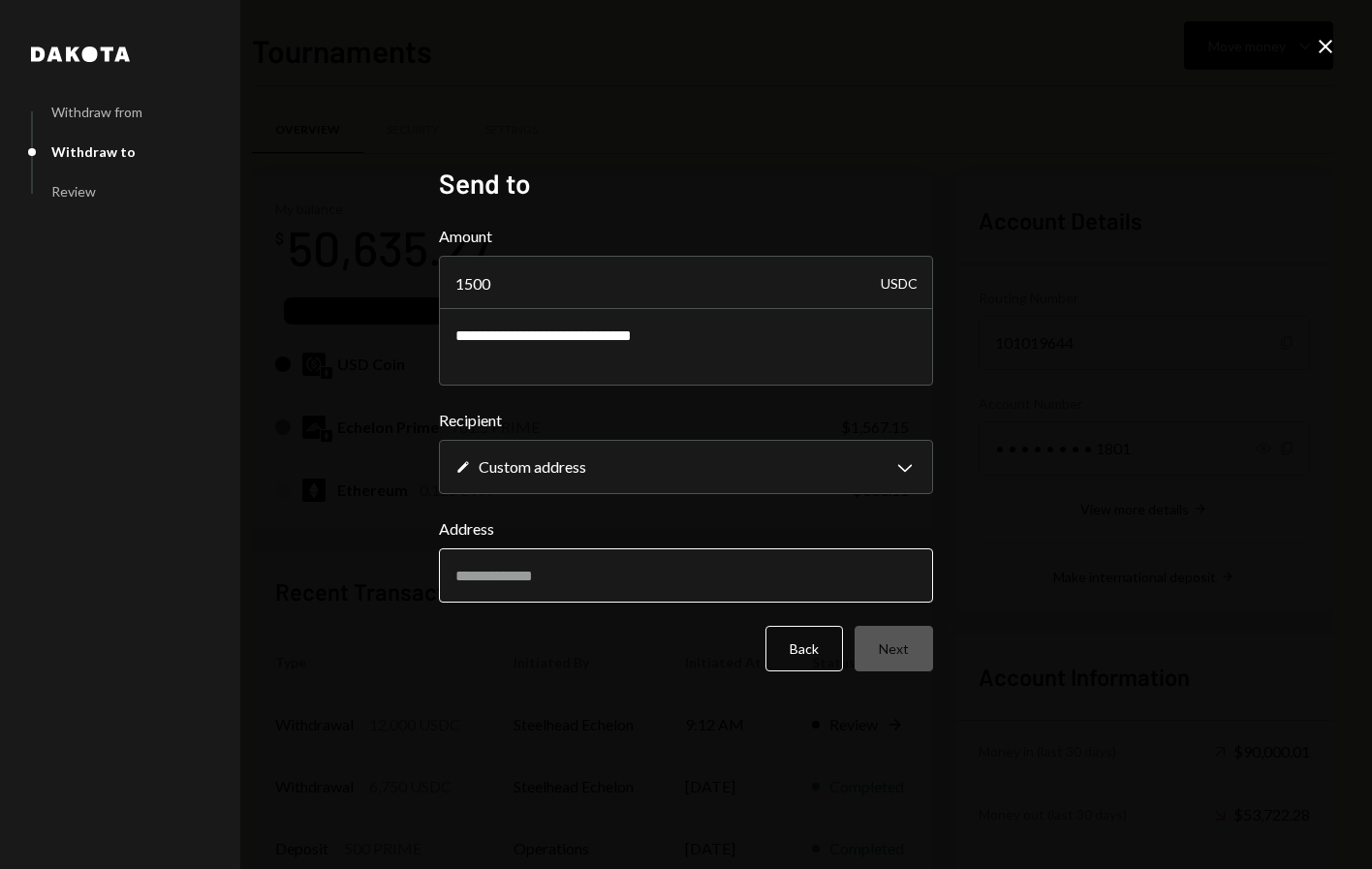 click on "Address" at bounding box center (686, 575) 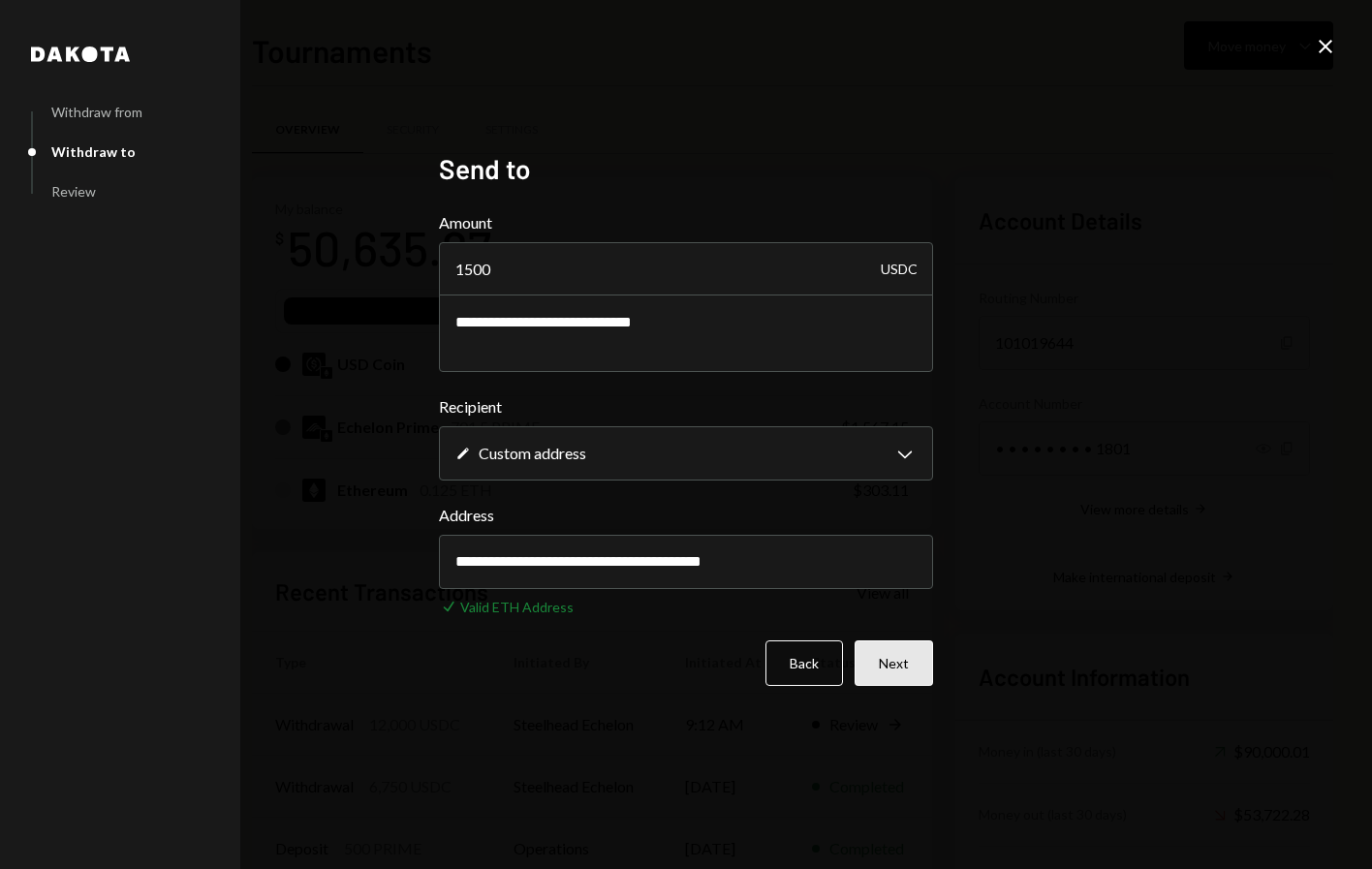 type on "**********" 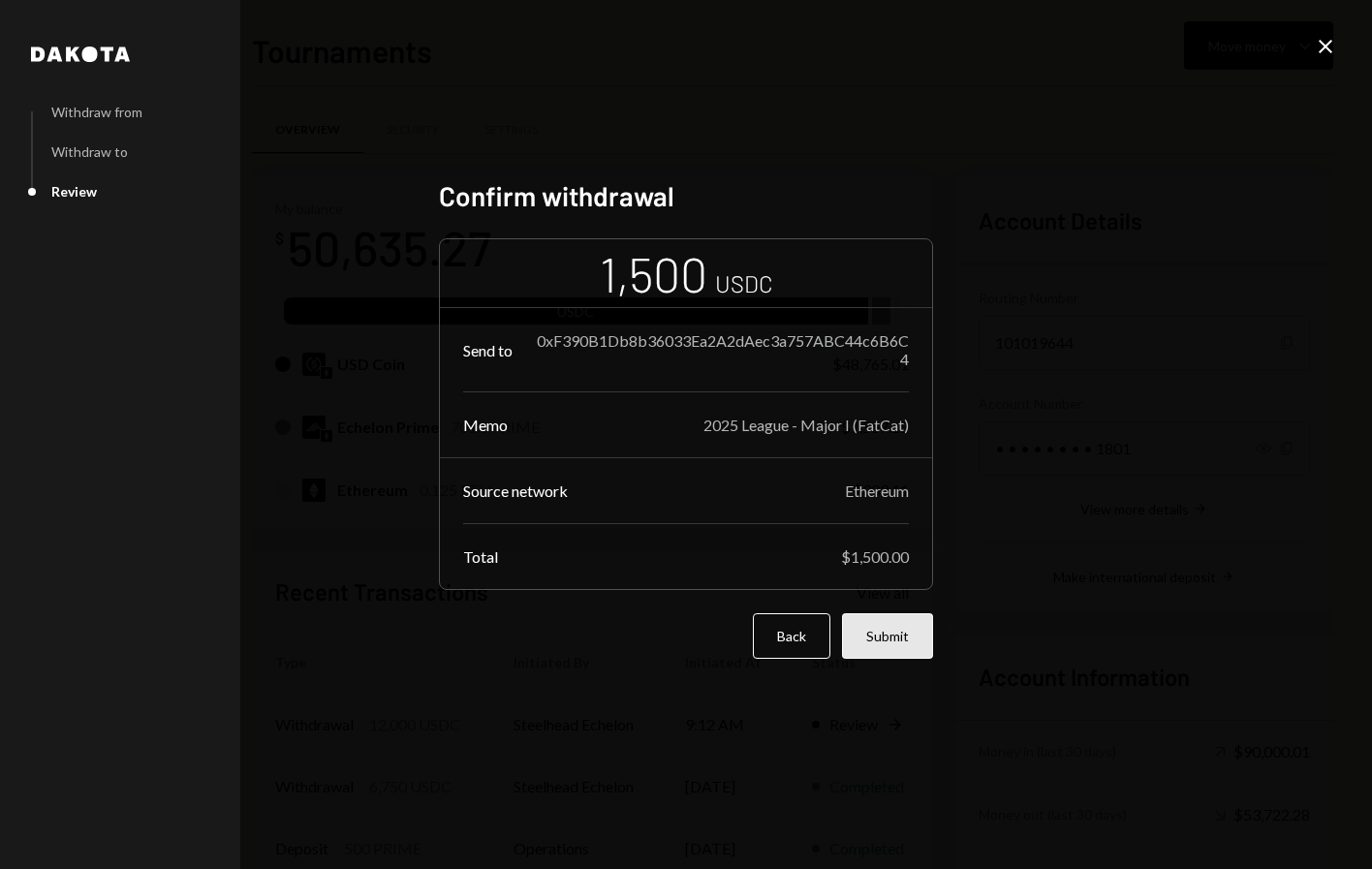 click on "Submit" at bounding box center [888, 636] 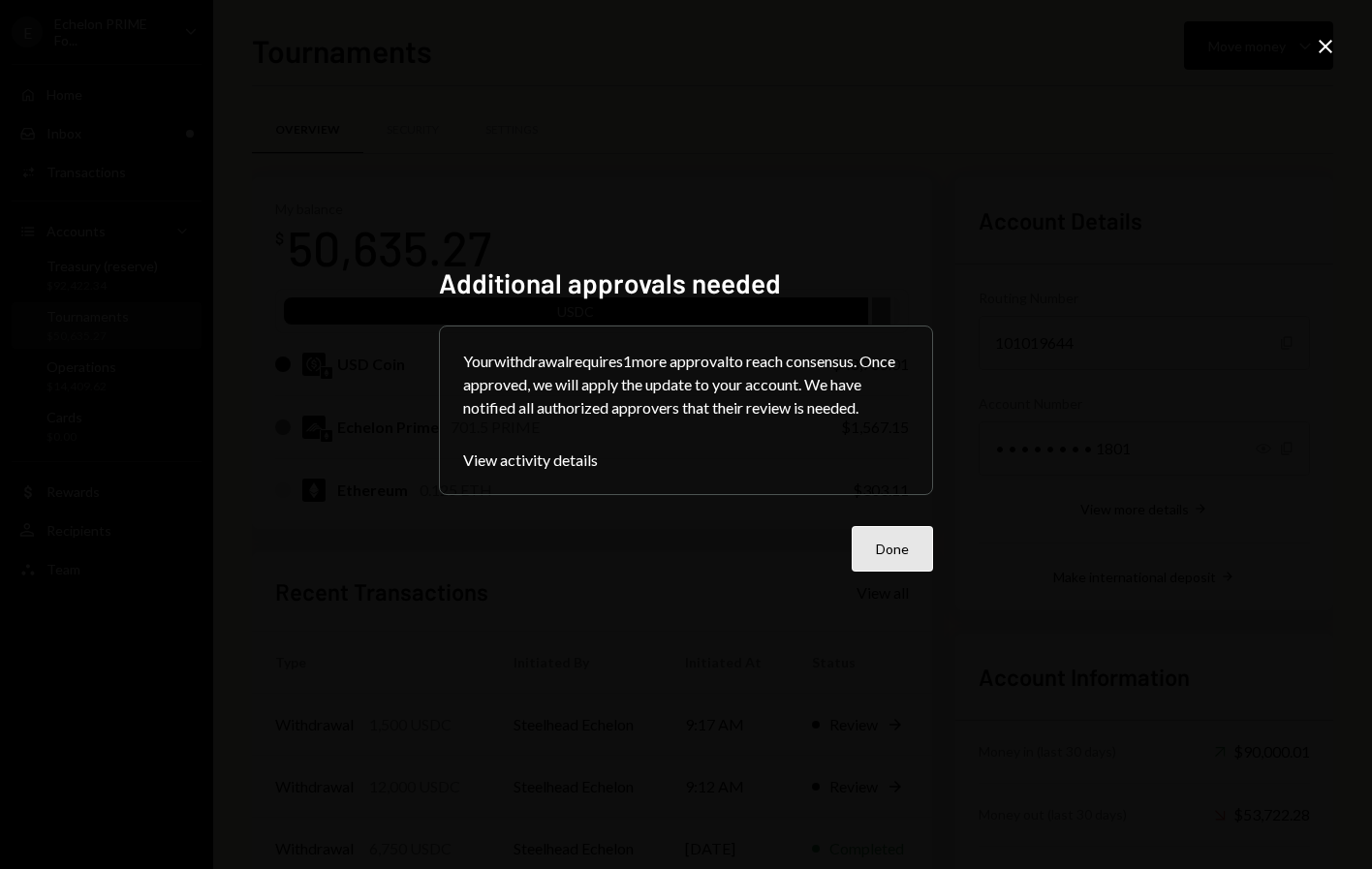 click on "Done" at bounding box center [892, 548] 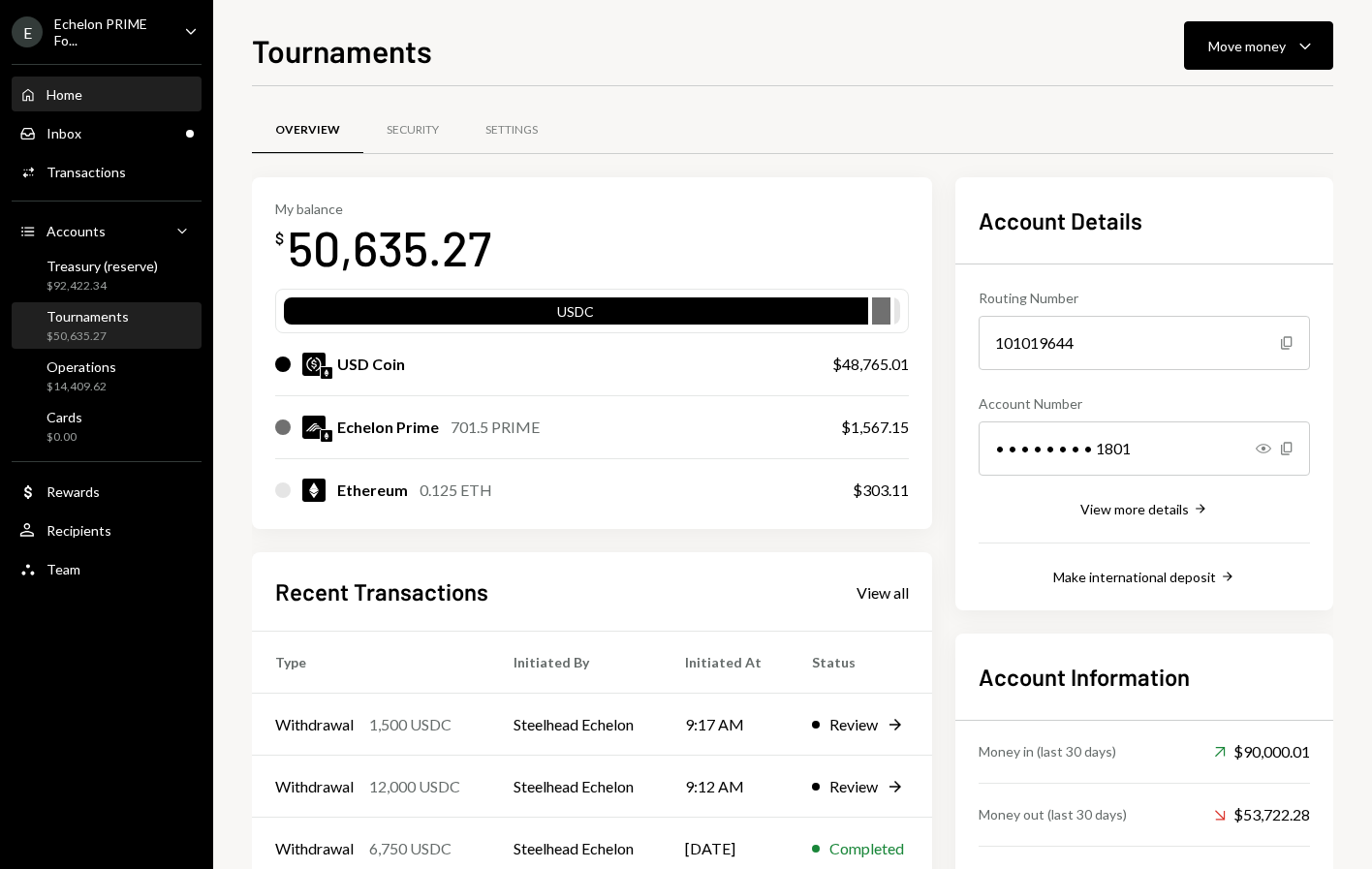 click on "Home Home" at bounding box center [50, 95] 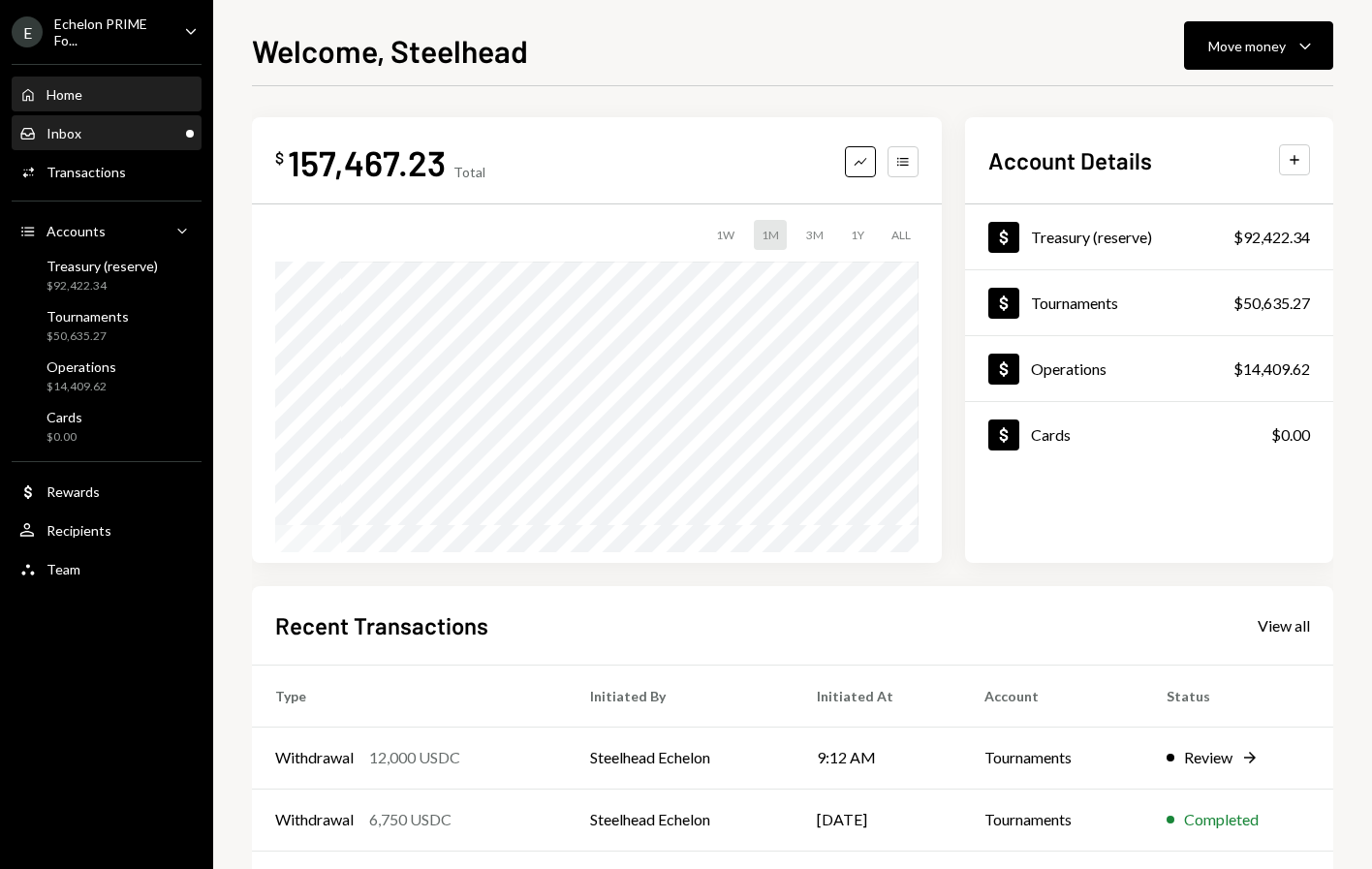 click on "Inbox Inbox" at bounding box center [107, 134] 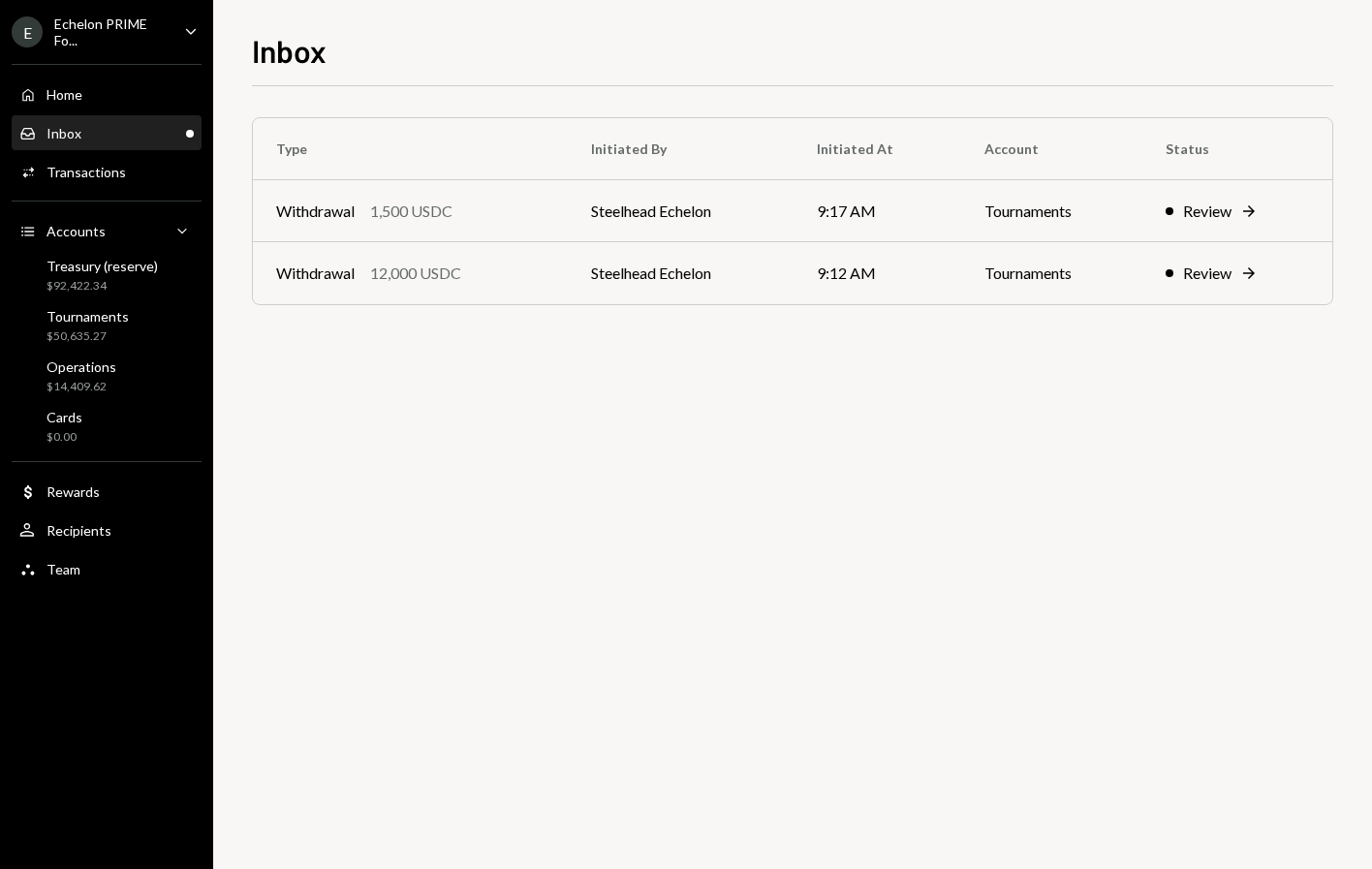 click on "Inbox Inbox" at bounding box center [107, 134] 